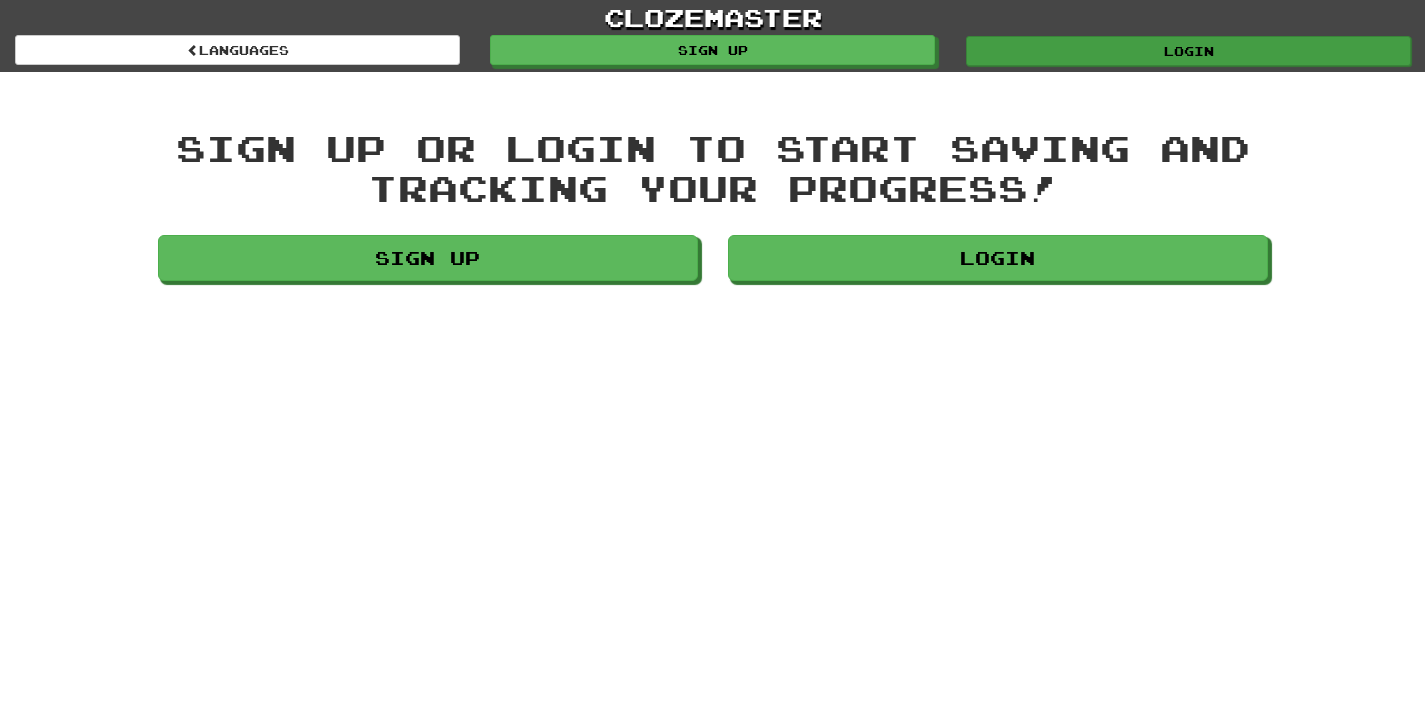 scroll, scrollTop: 0, scrollLeft: 0, axis: both 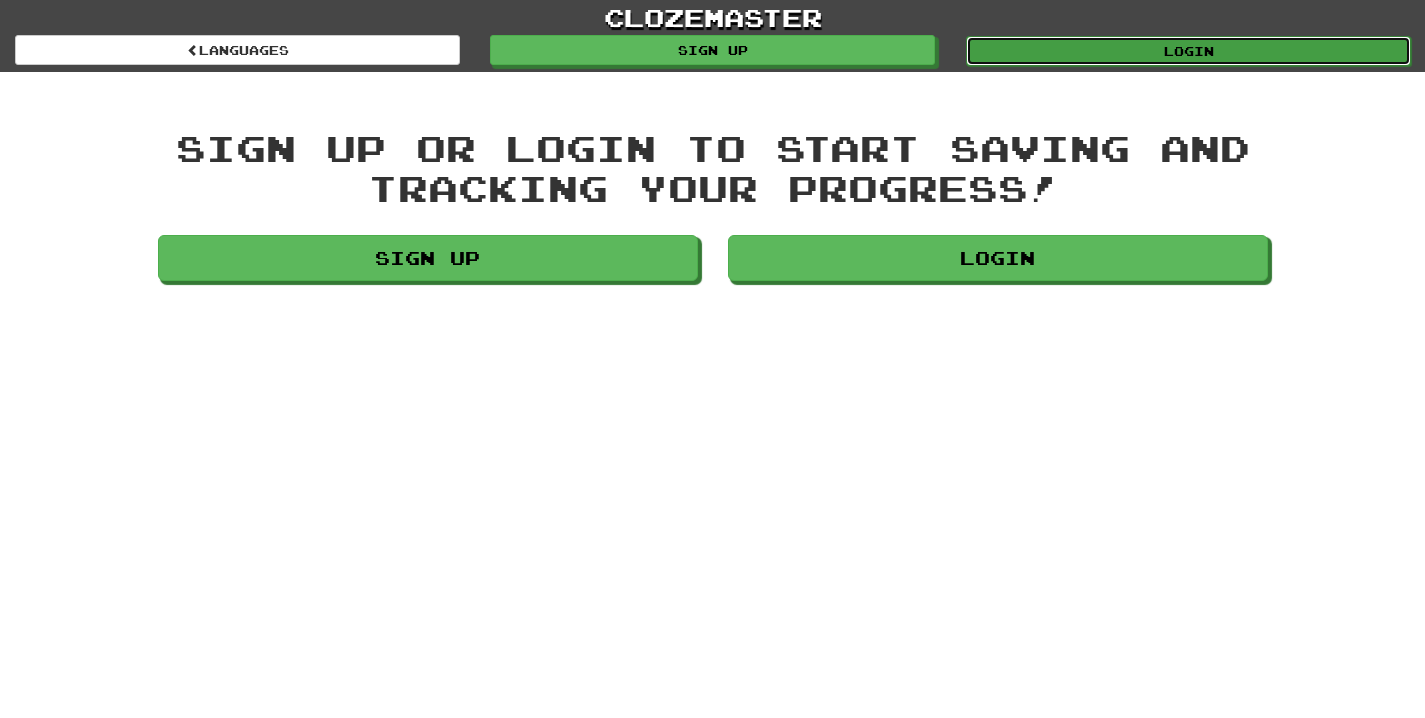 click on "Login" at bounding box center [1188, 51] 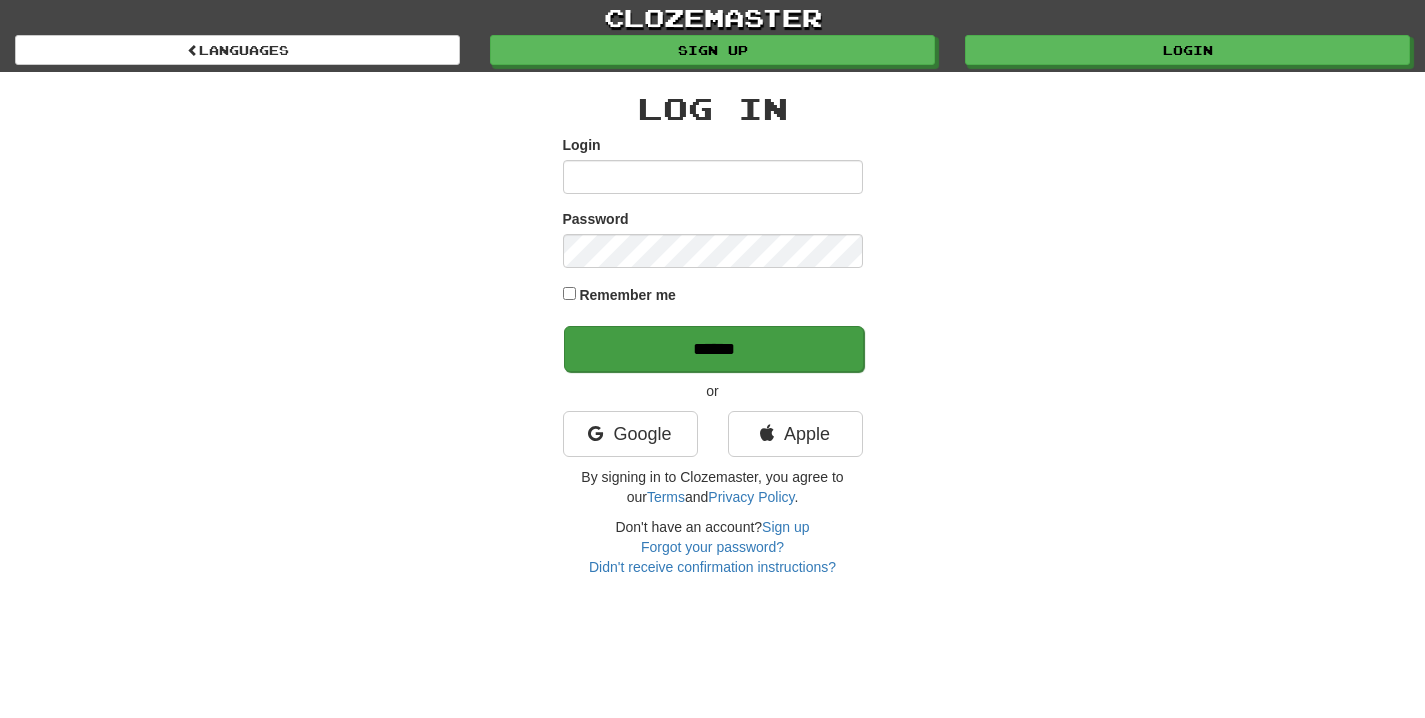scroll, scrollTop: 0, scrollLeft: 0, axis: both 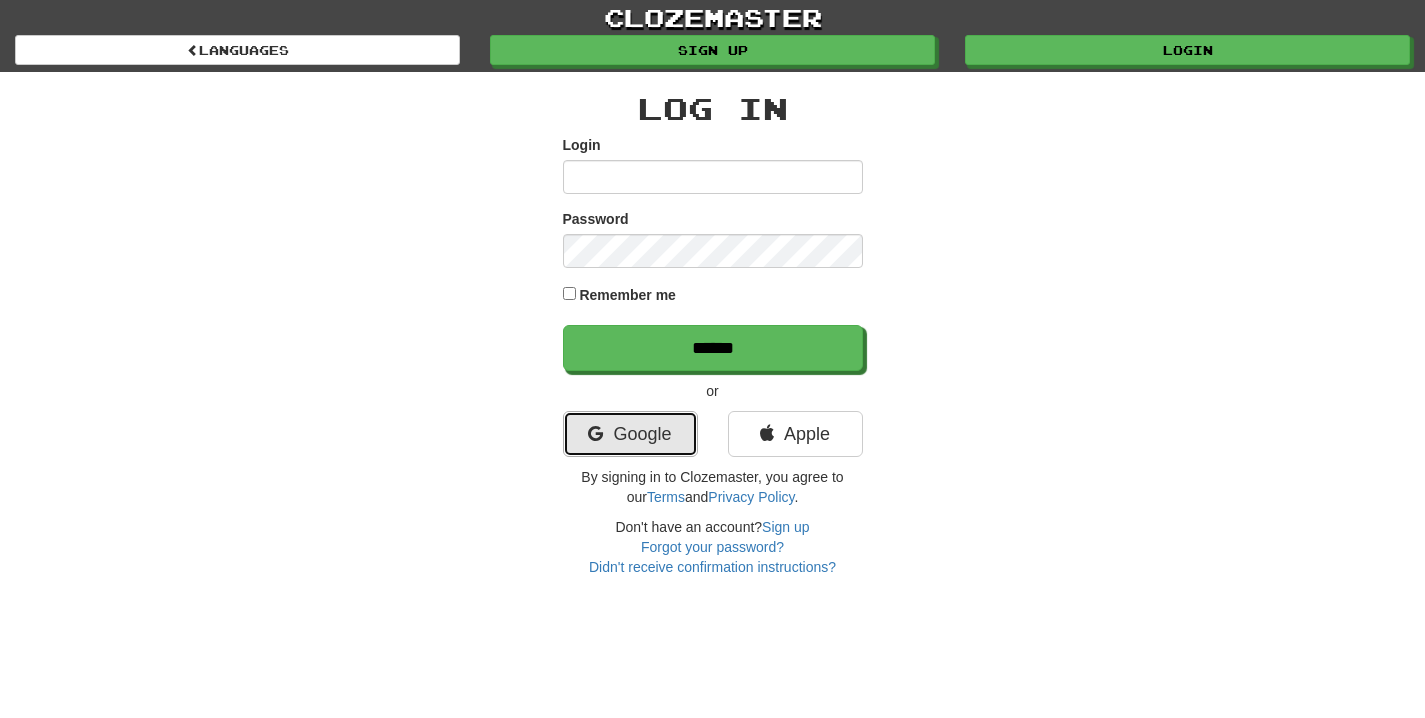 click on "Google" at bounding box center (630, 434) 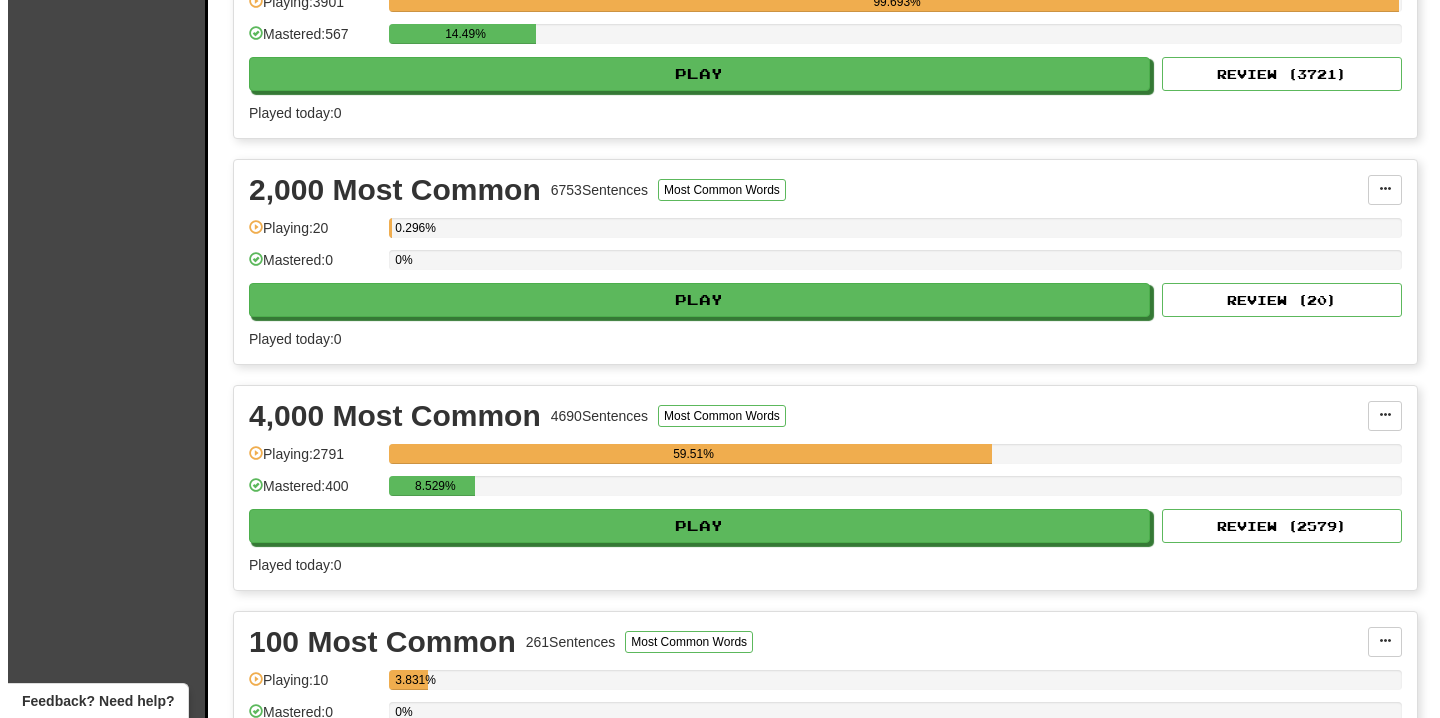 scroll, scrollTop: 787, scrollLeft: 0, axis: vertical 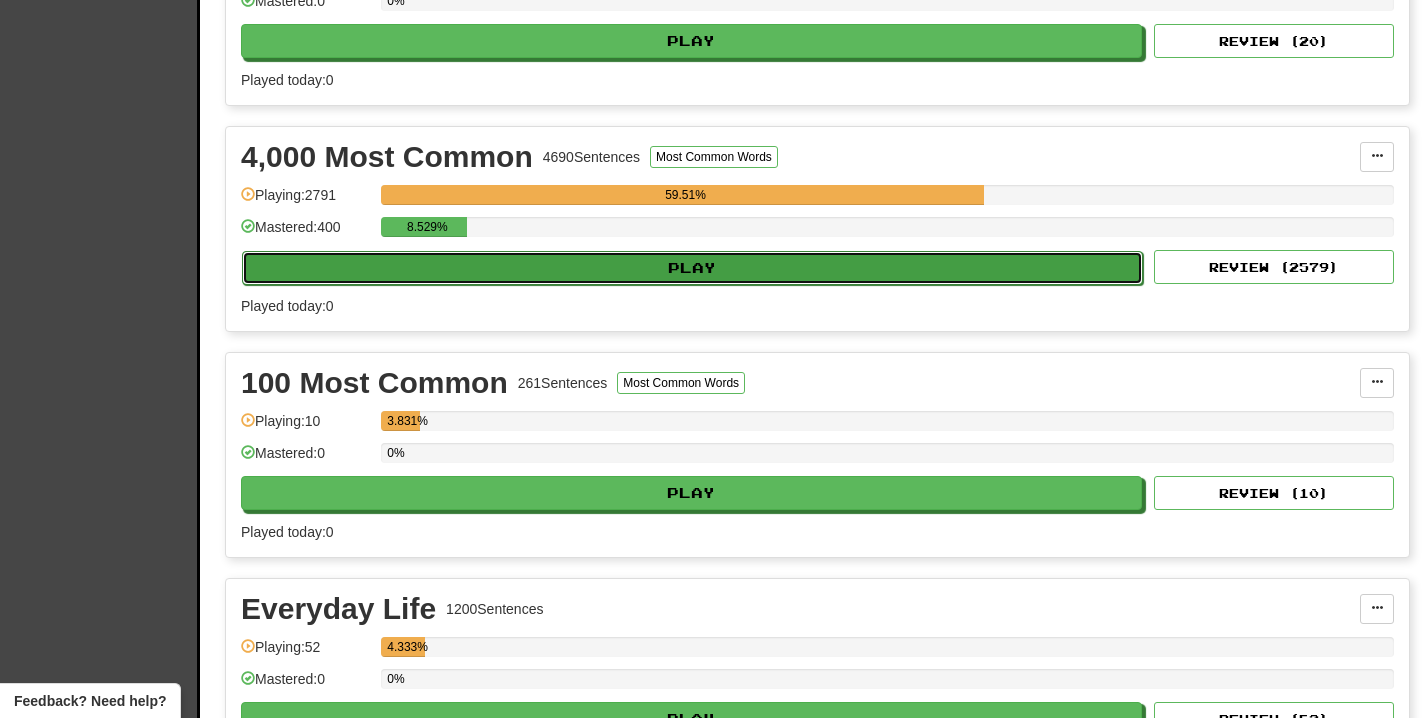 click on "Play" at bounding box center (692, 268) 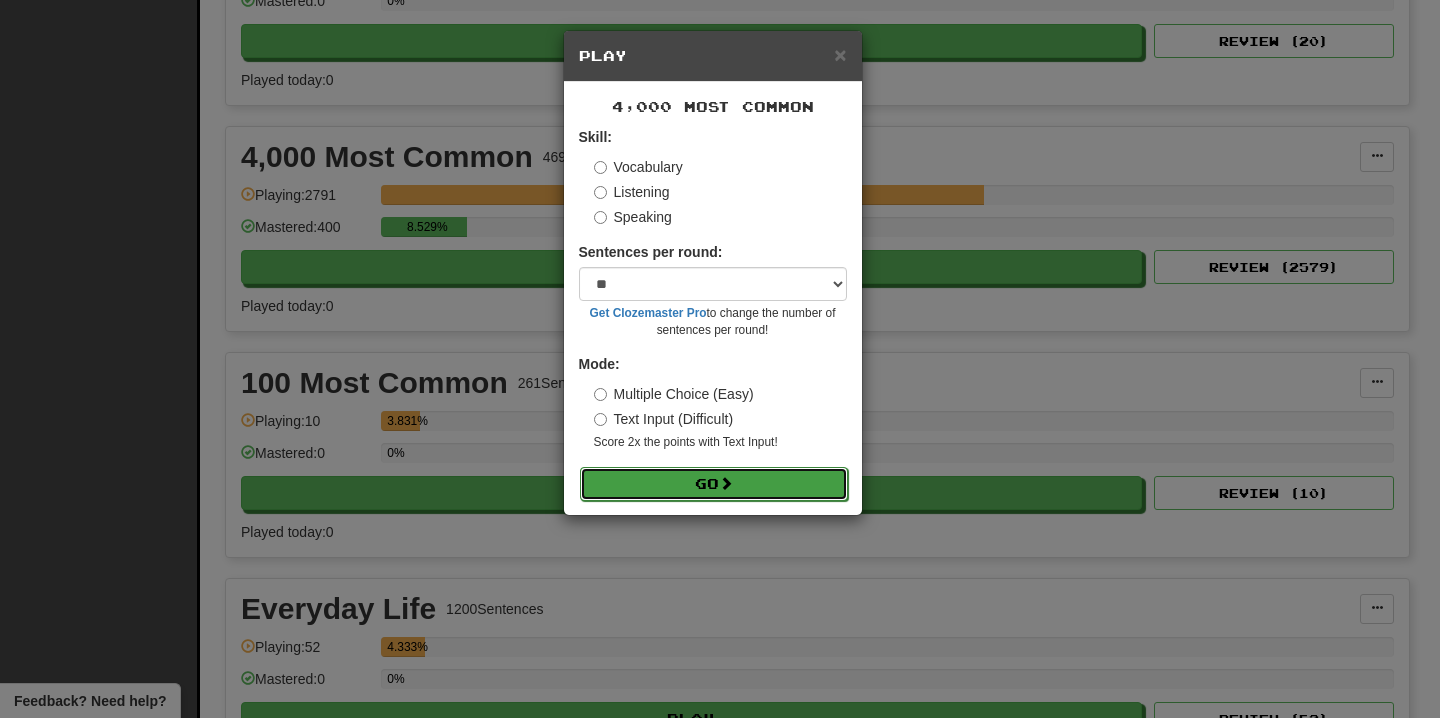 click on "Go" at bounding box center (714, 484) 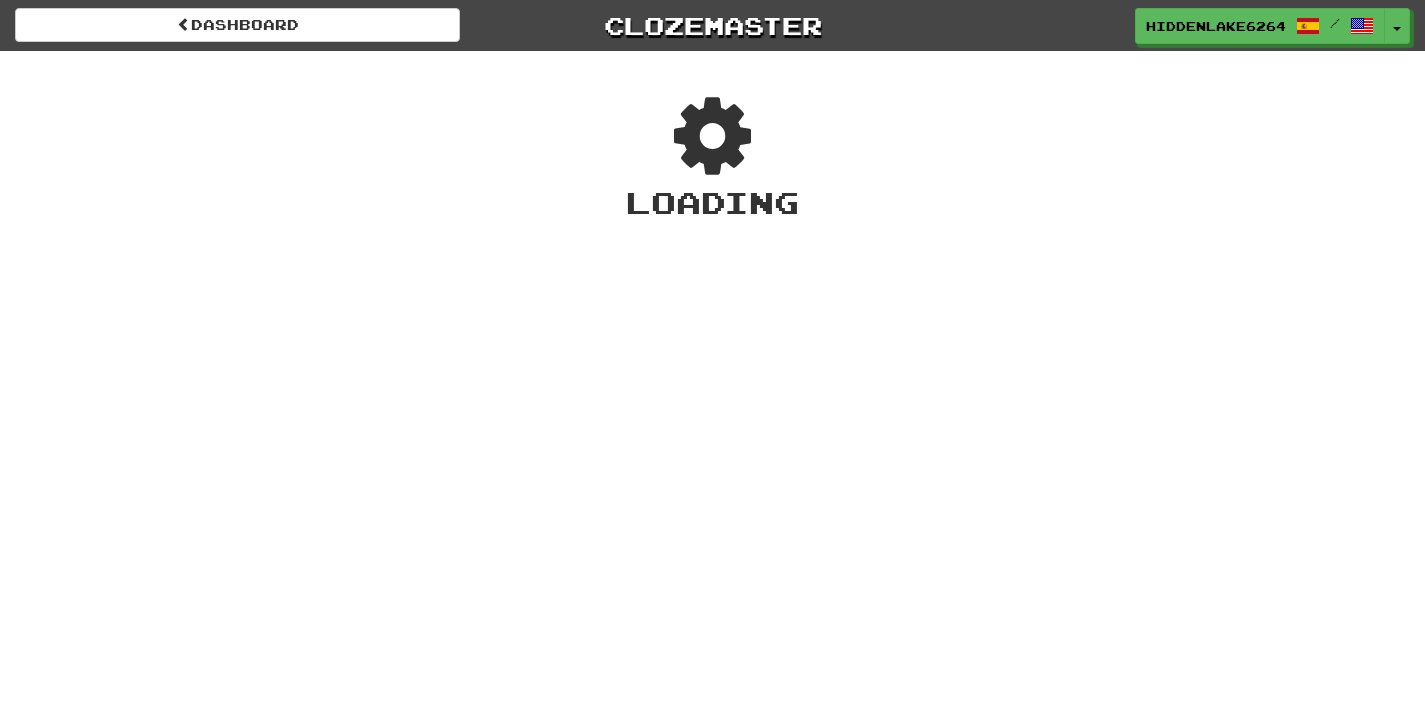 scroll, scrollTop: 0, scrollLeft: 0, axis: both 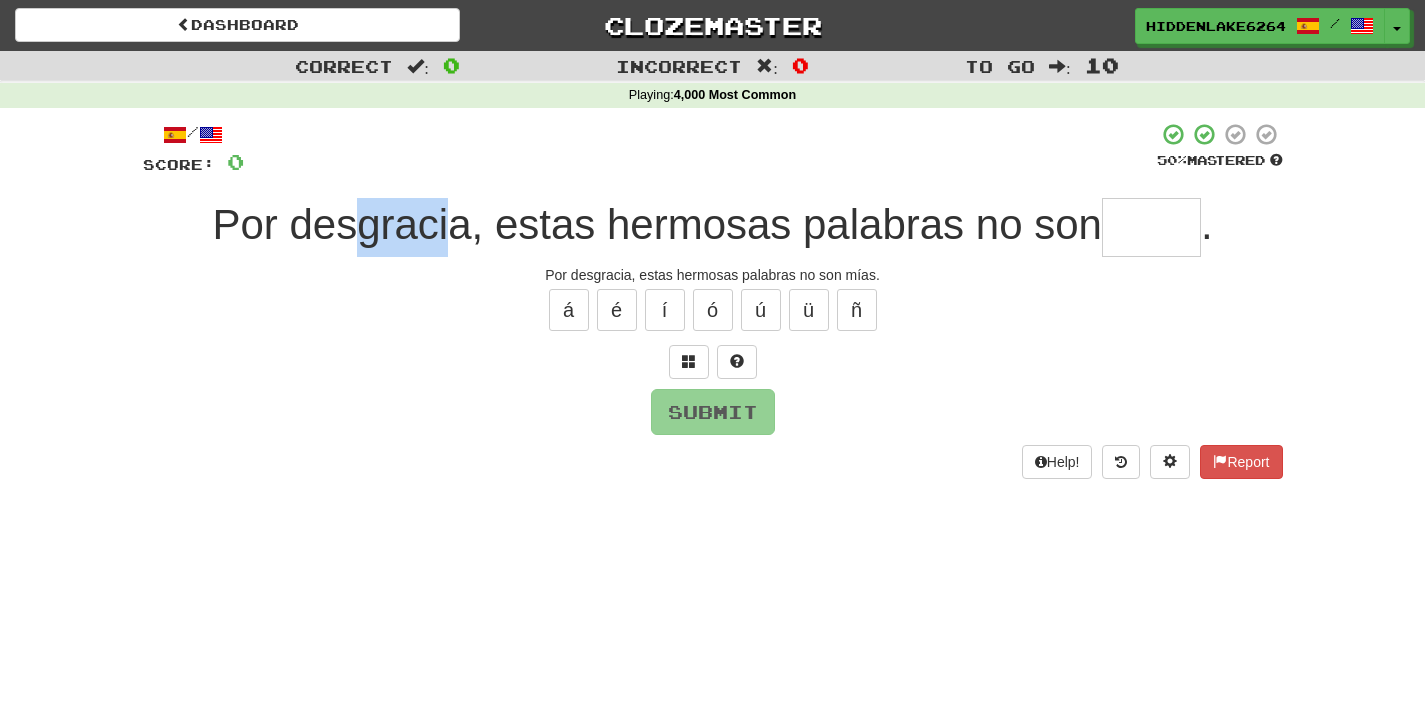 drag, startPoint x: 351, startPoint y: 229, endPoint x: 452, endPoint y: 232, distance: 101.04455 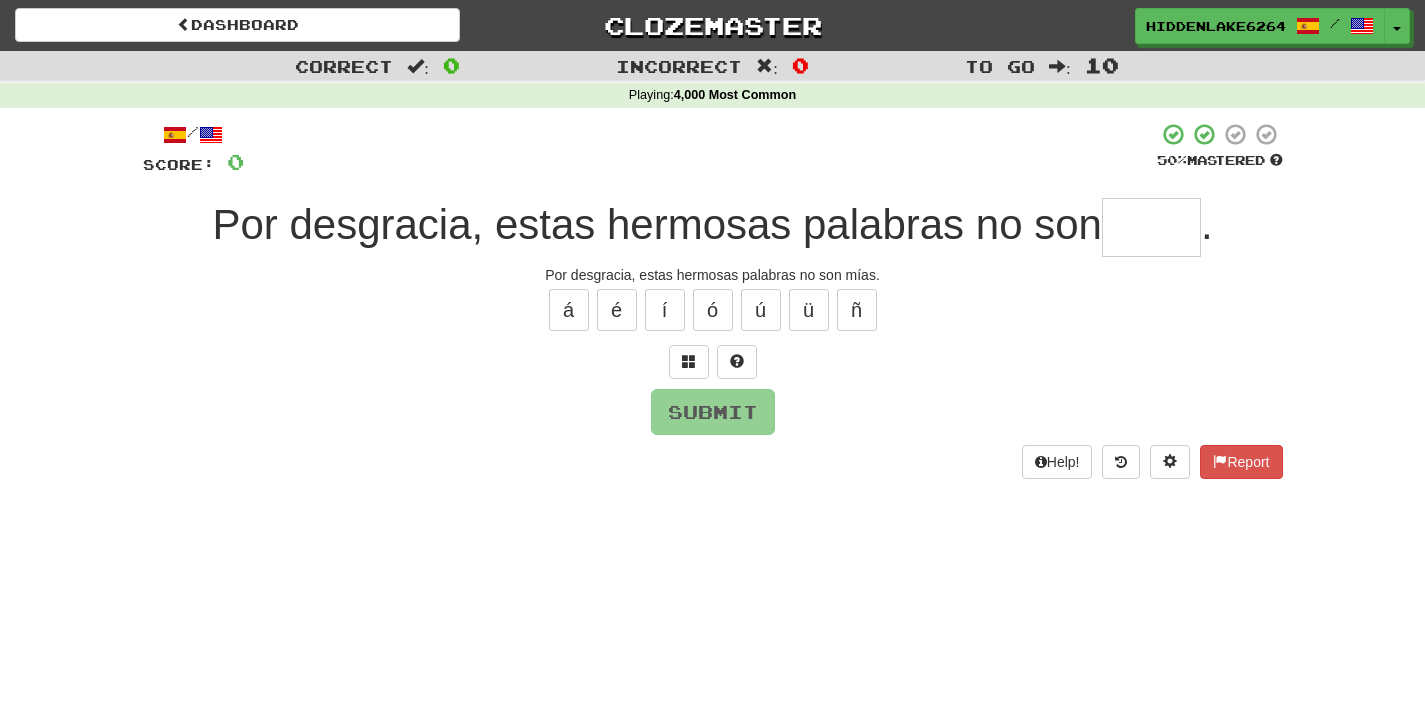click at bounding box center (713, 362) 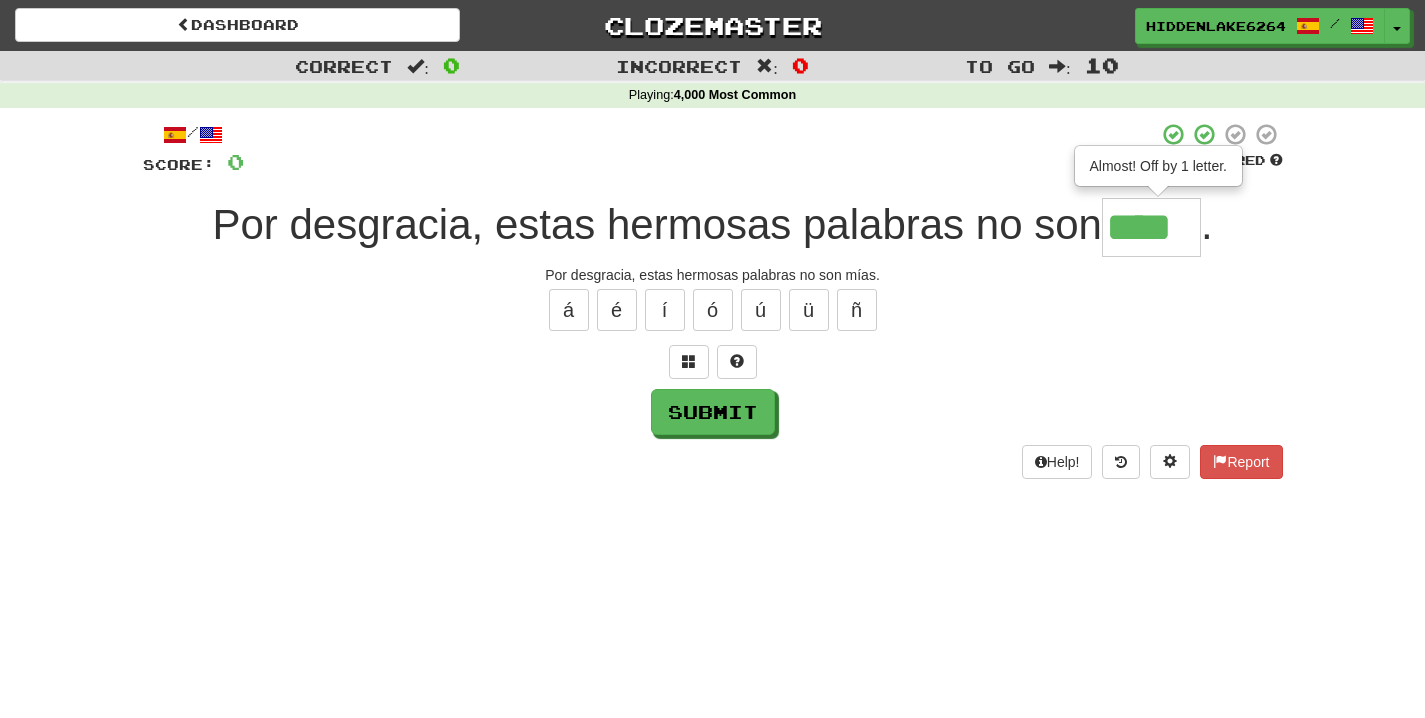 type on "****" 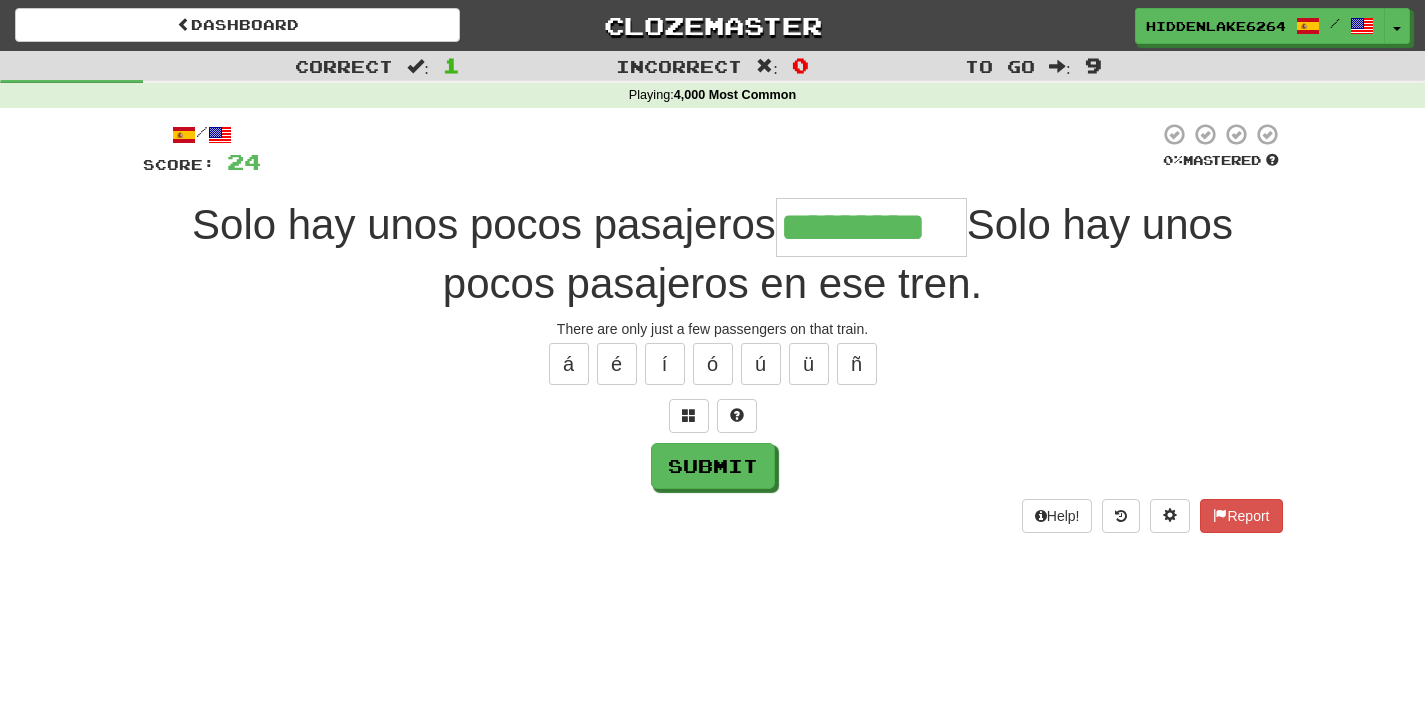 type on "*********" 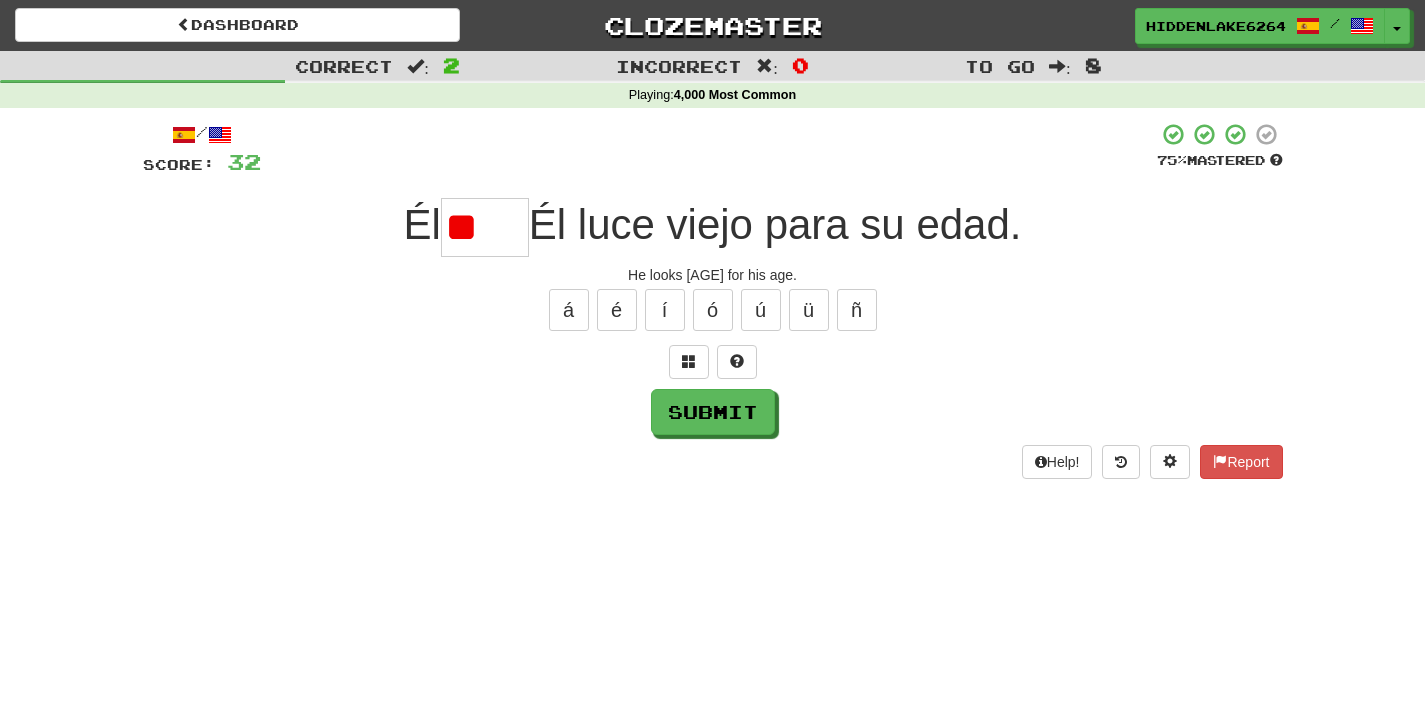 type on "*" 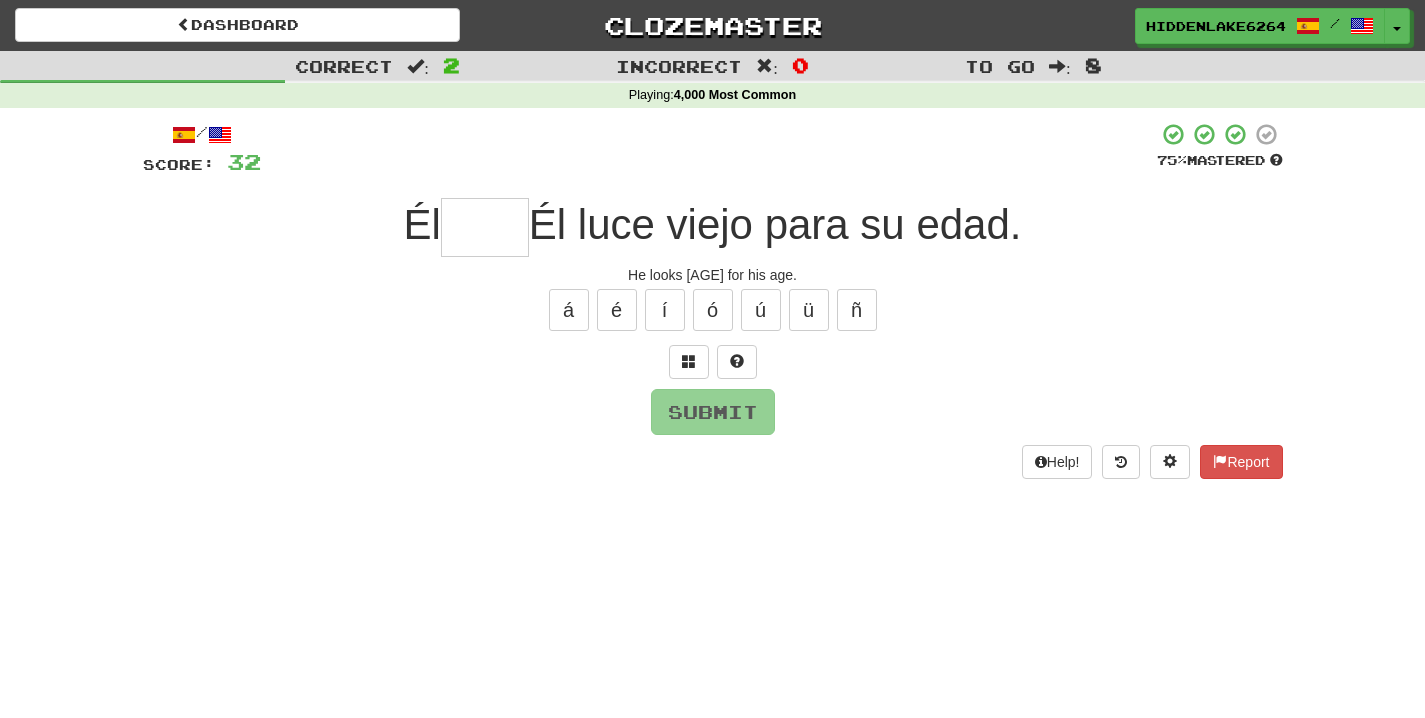 type on "*" 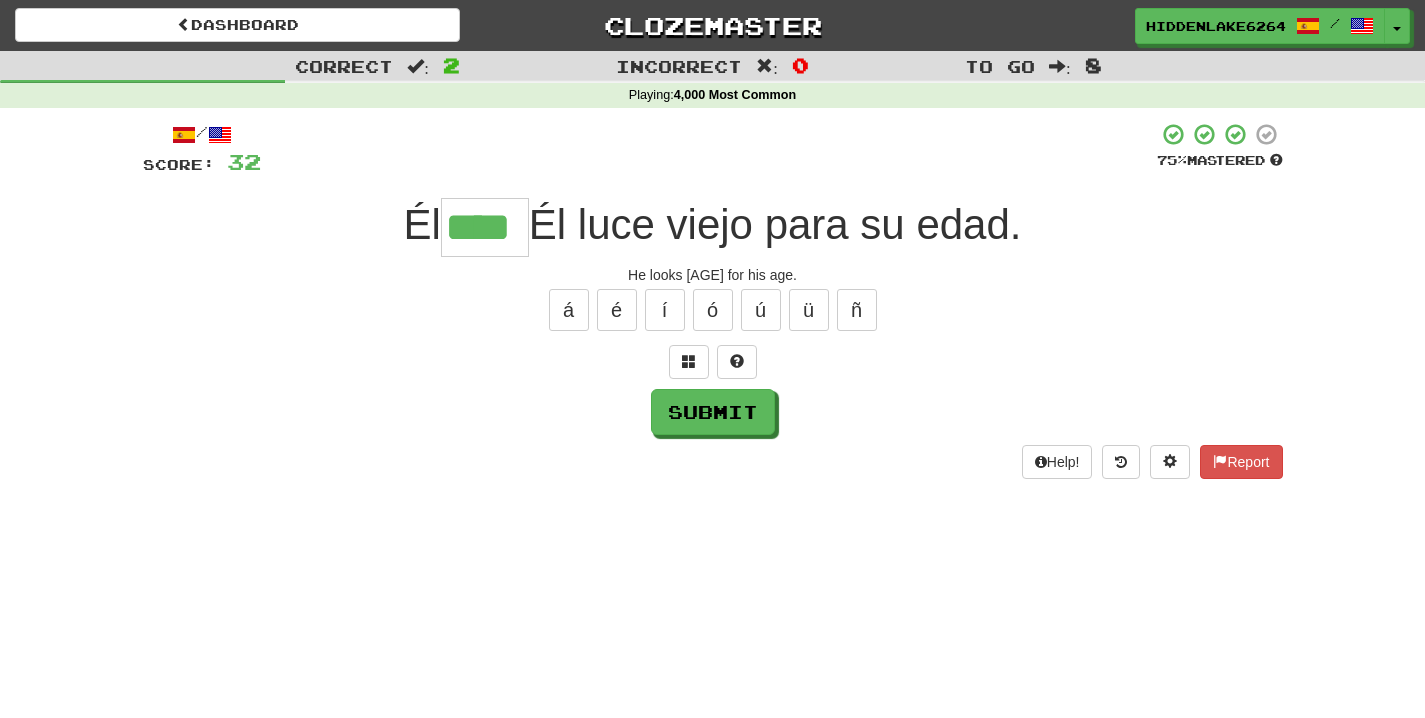 type on "****" 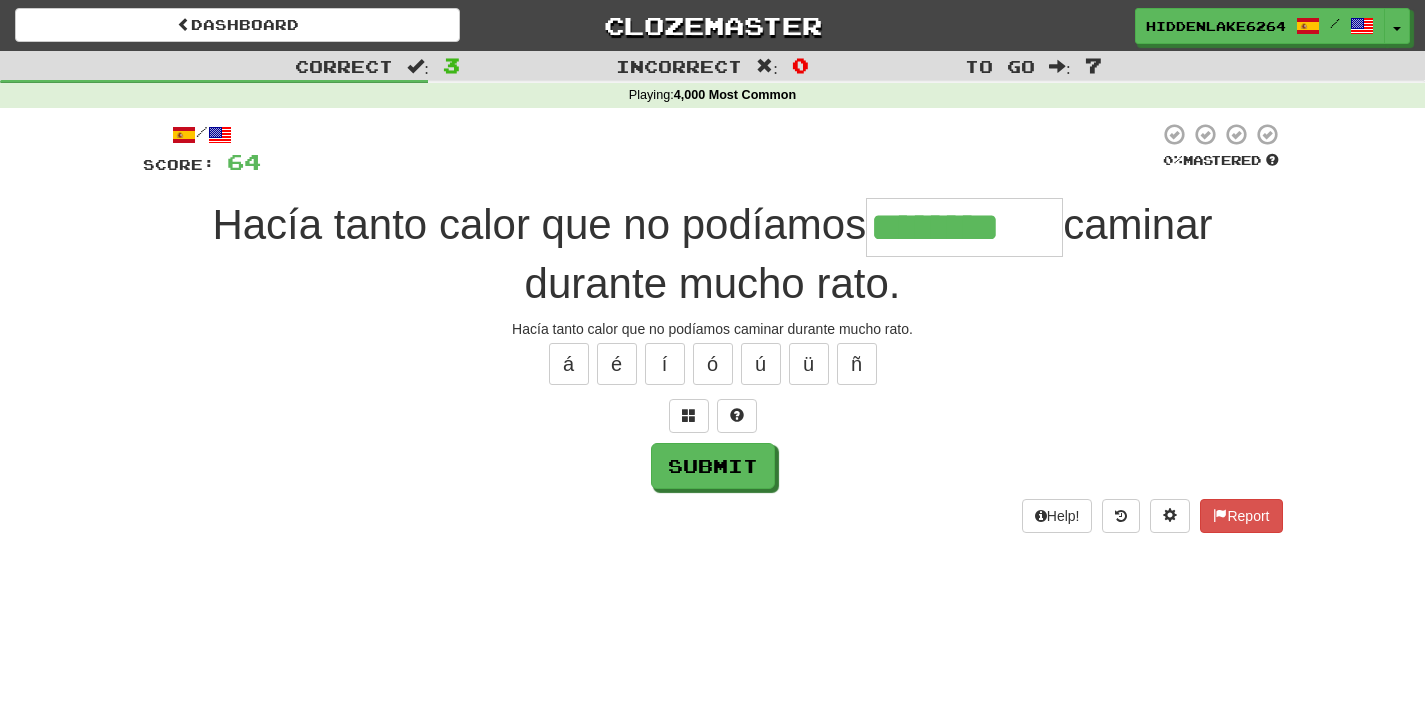 type on "********" 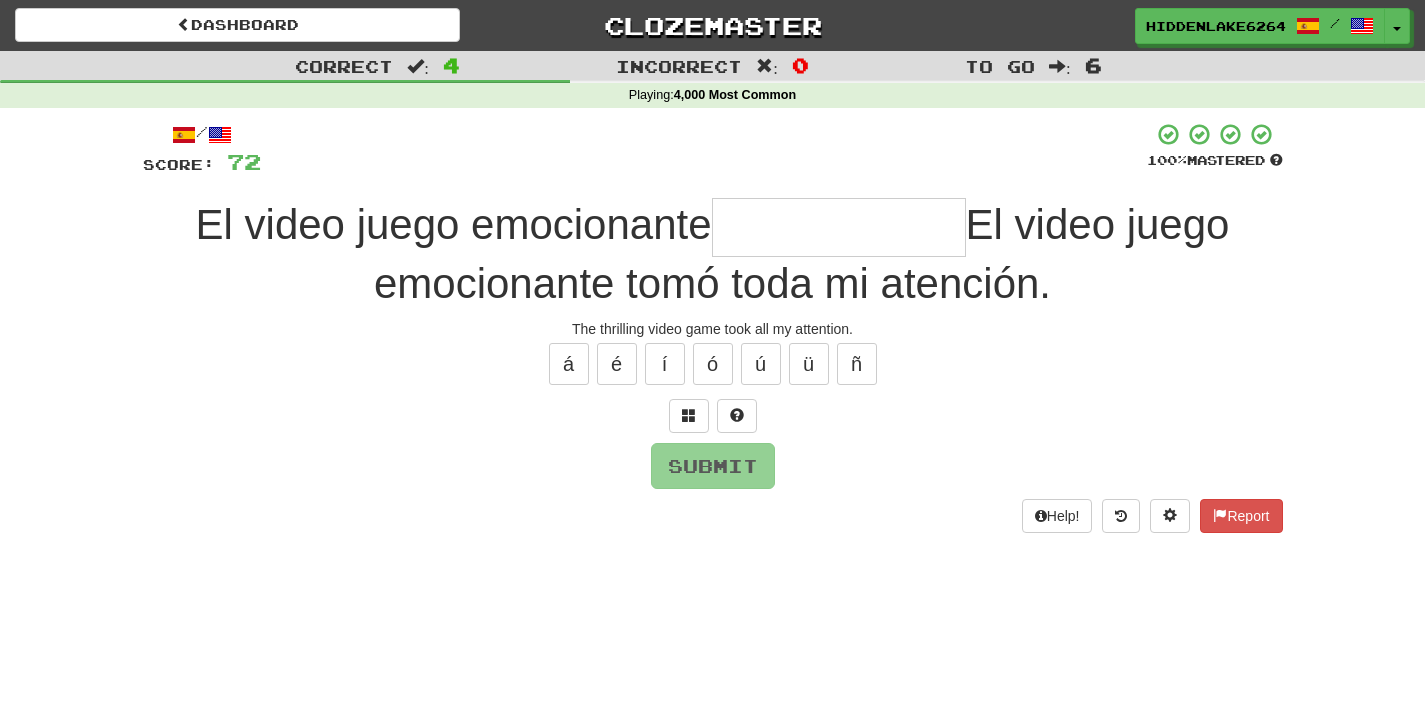 type on "*" 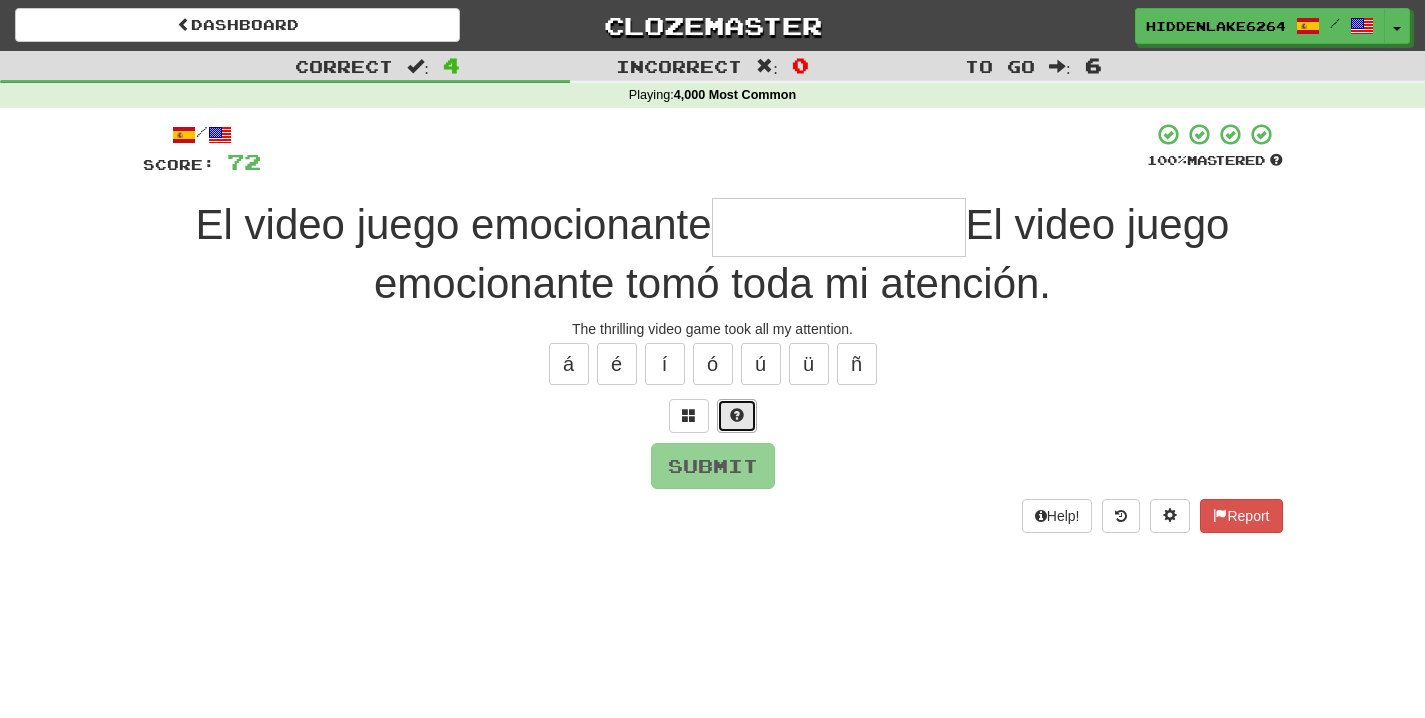 click at bounding box center (737, 415) 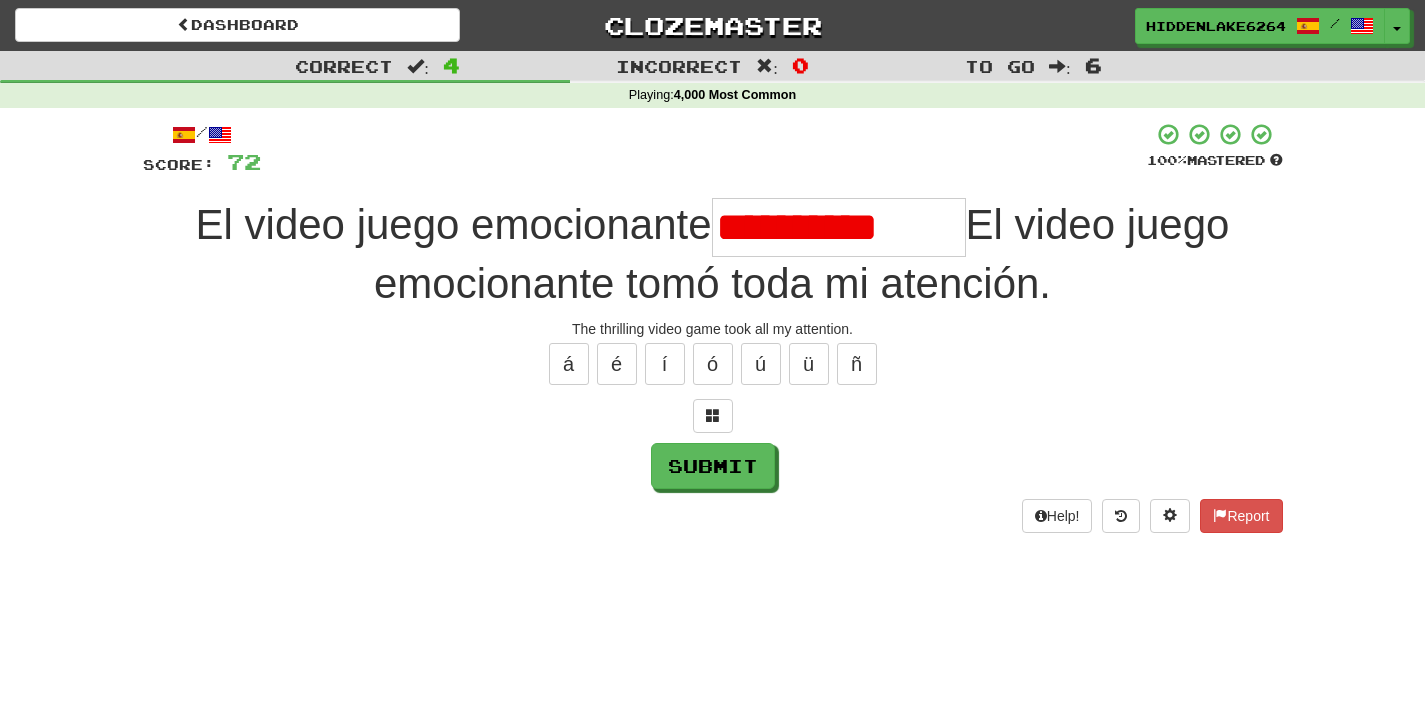 scroll, scrollTop: 0, scrollLeft: 0, axis: both 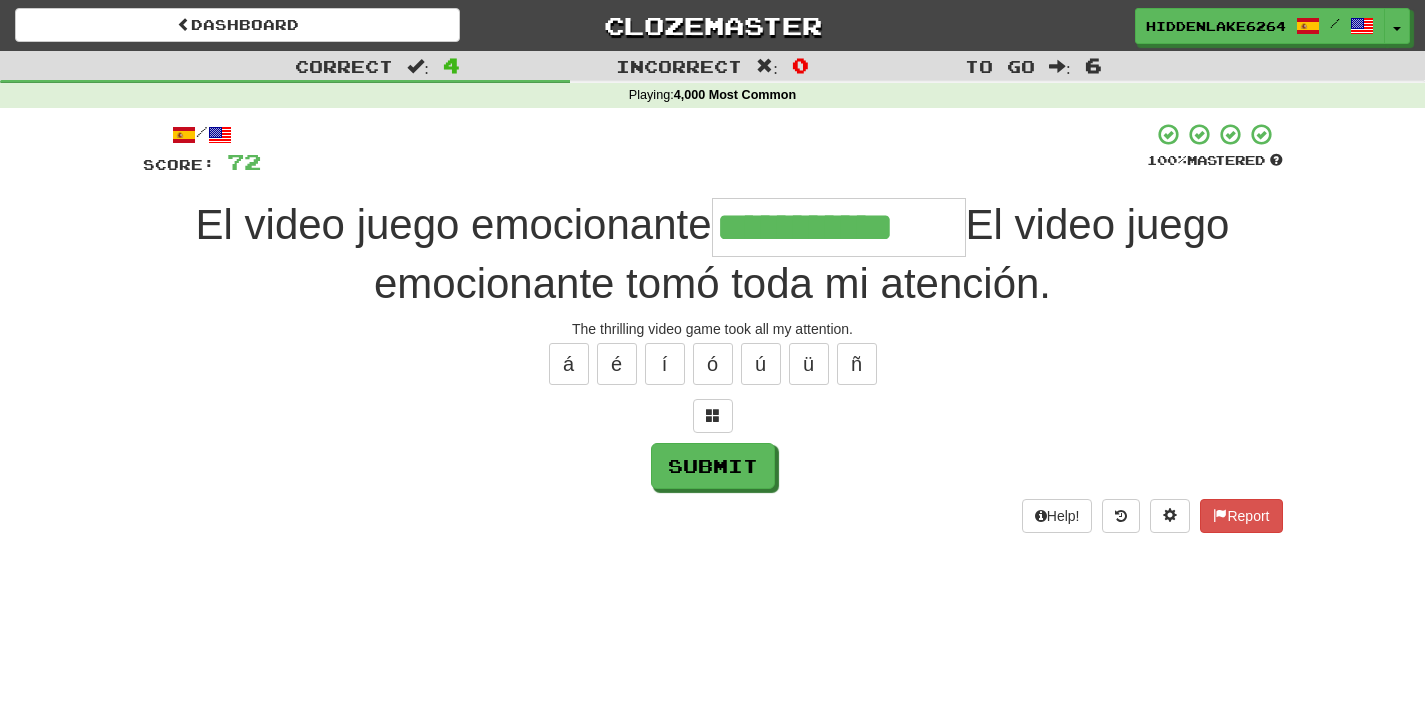 type on "**********" 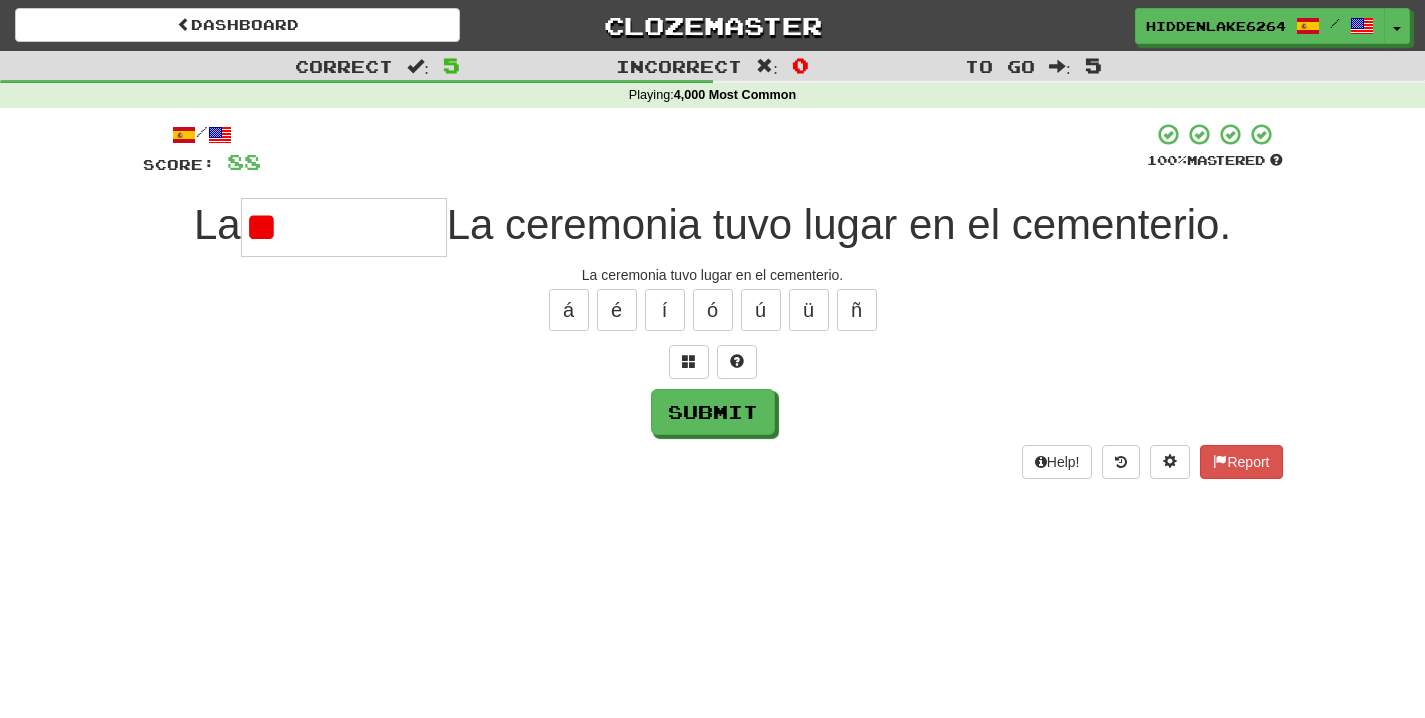 type on "*" 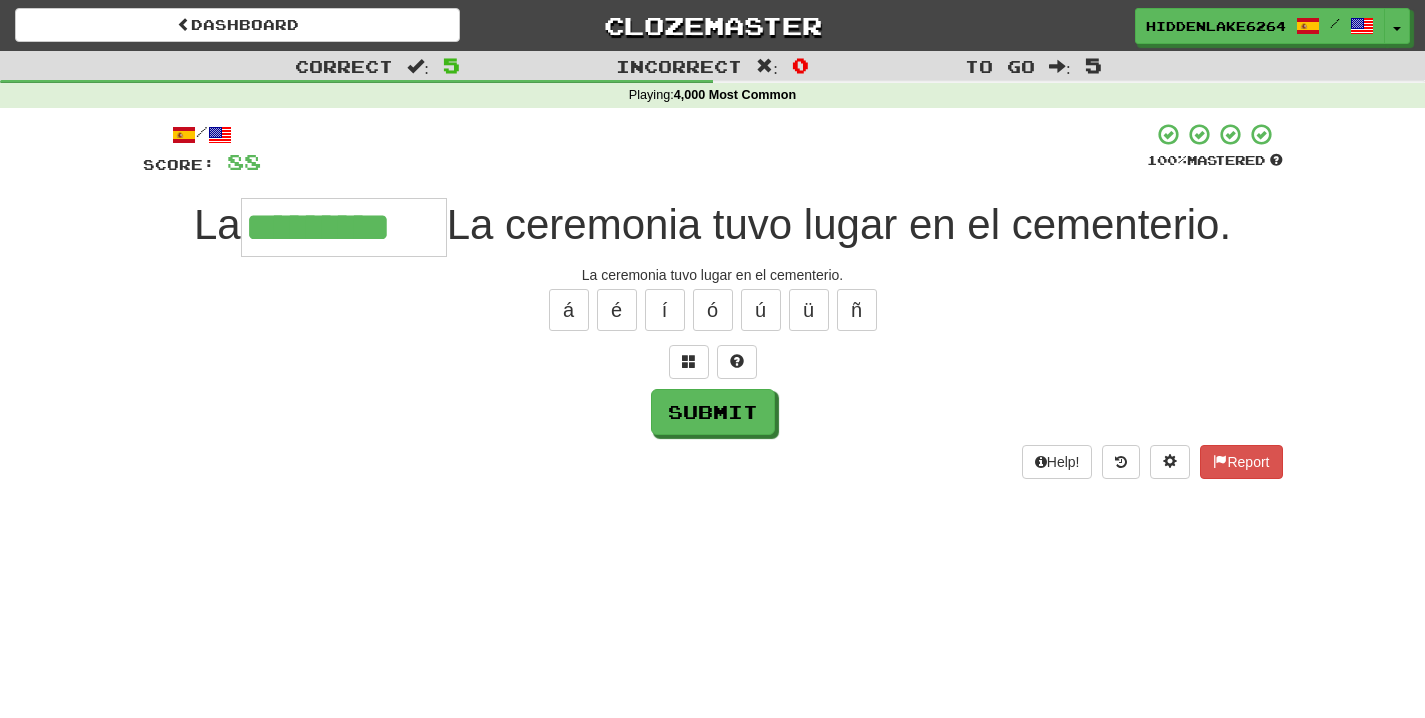 type on "*********" 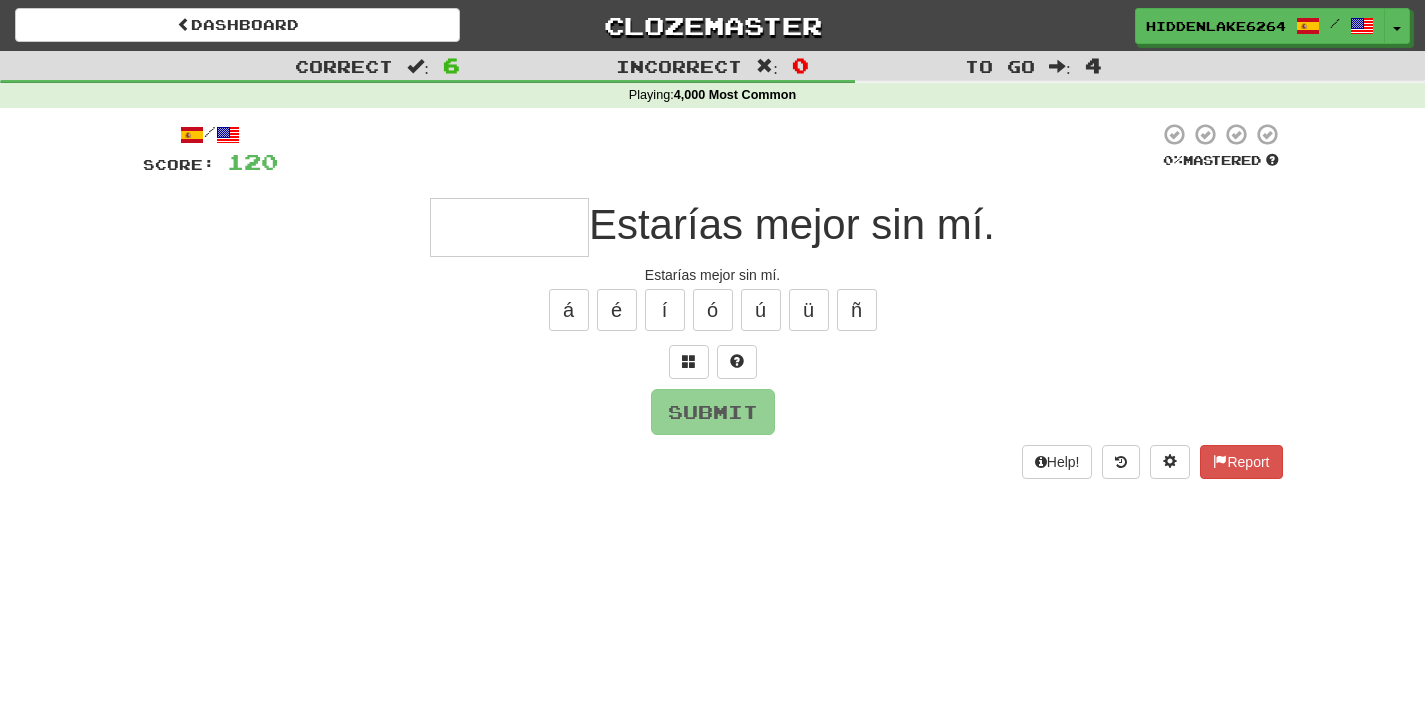 type on "*" 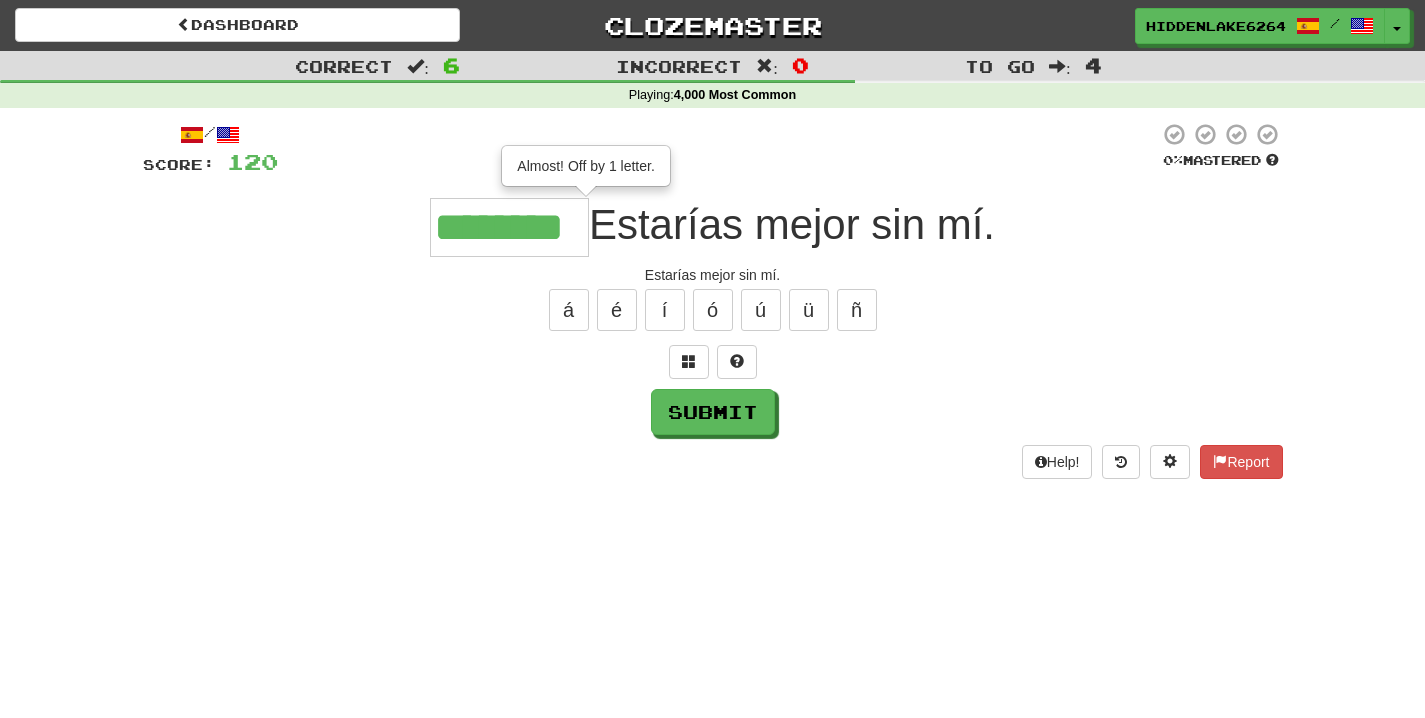 type on "********" 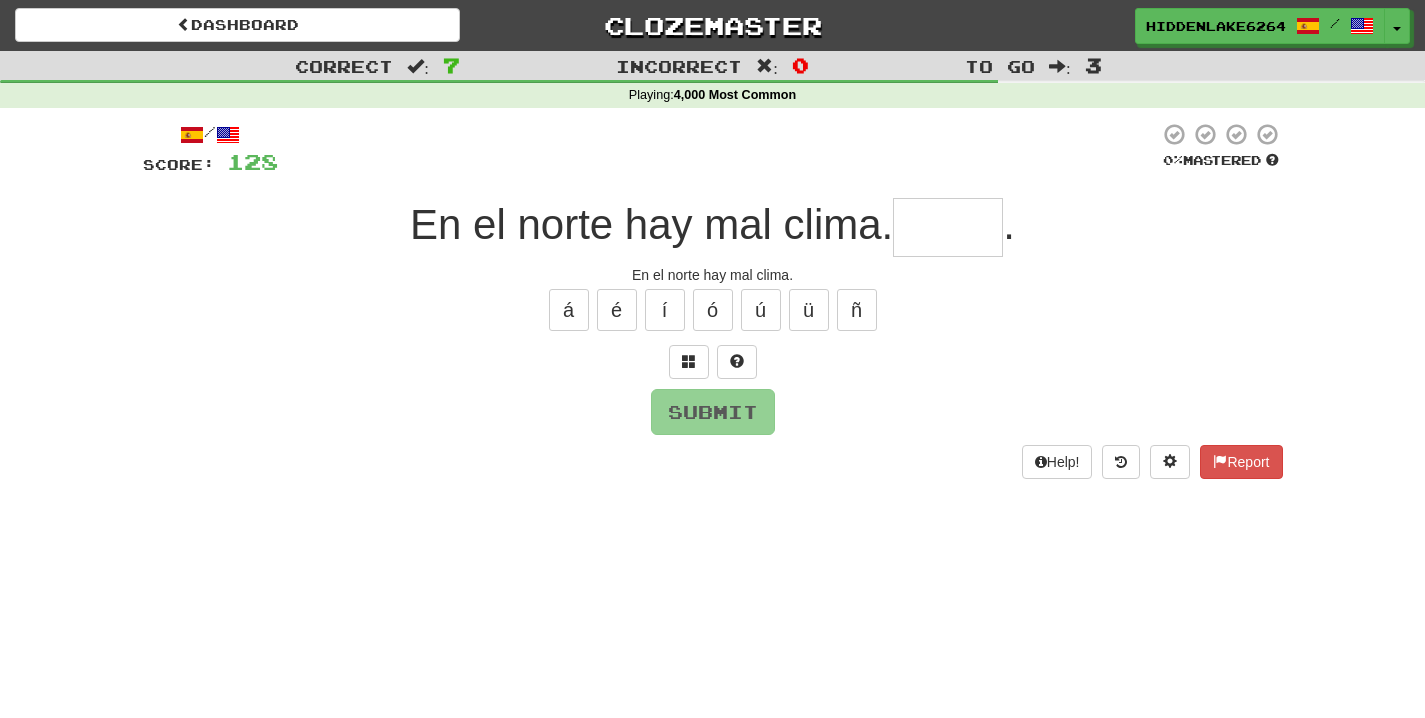 type on "*" 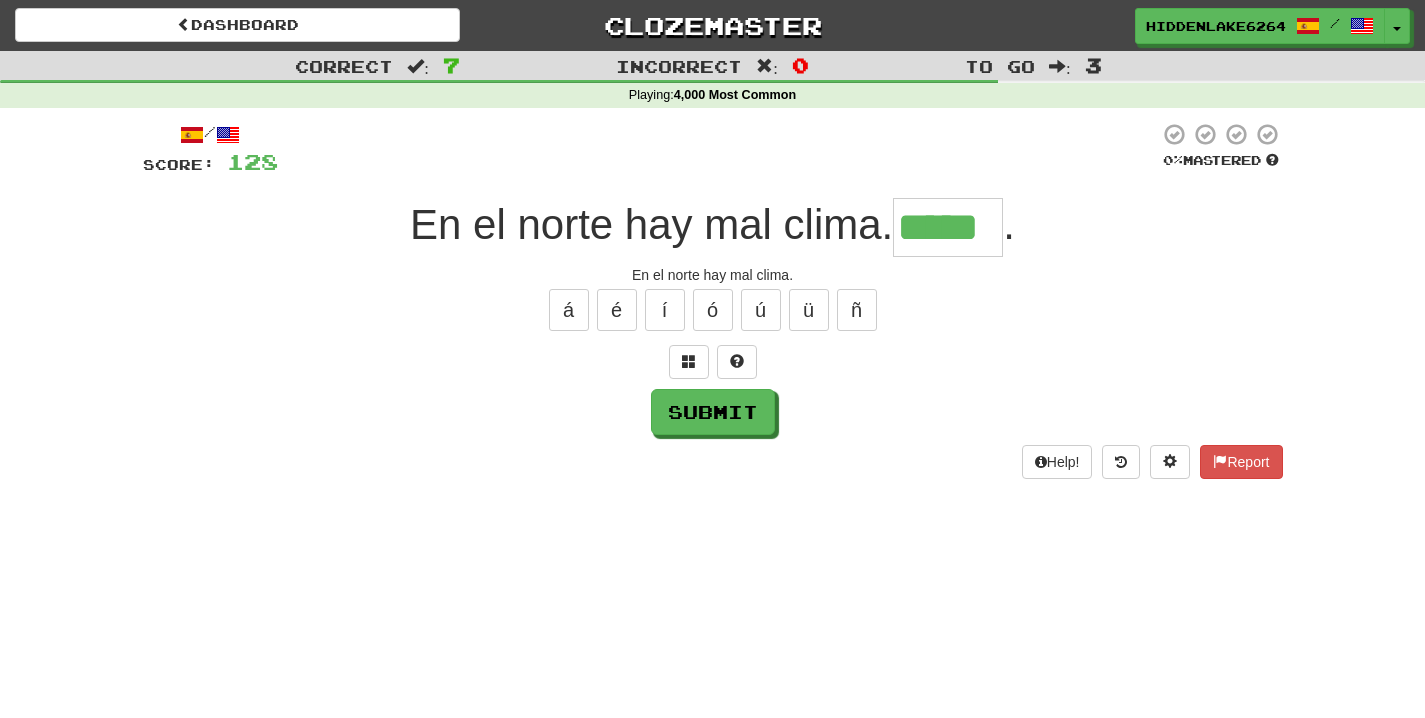 type on "*****" 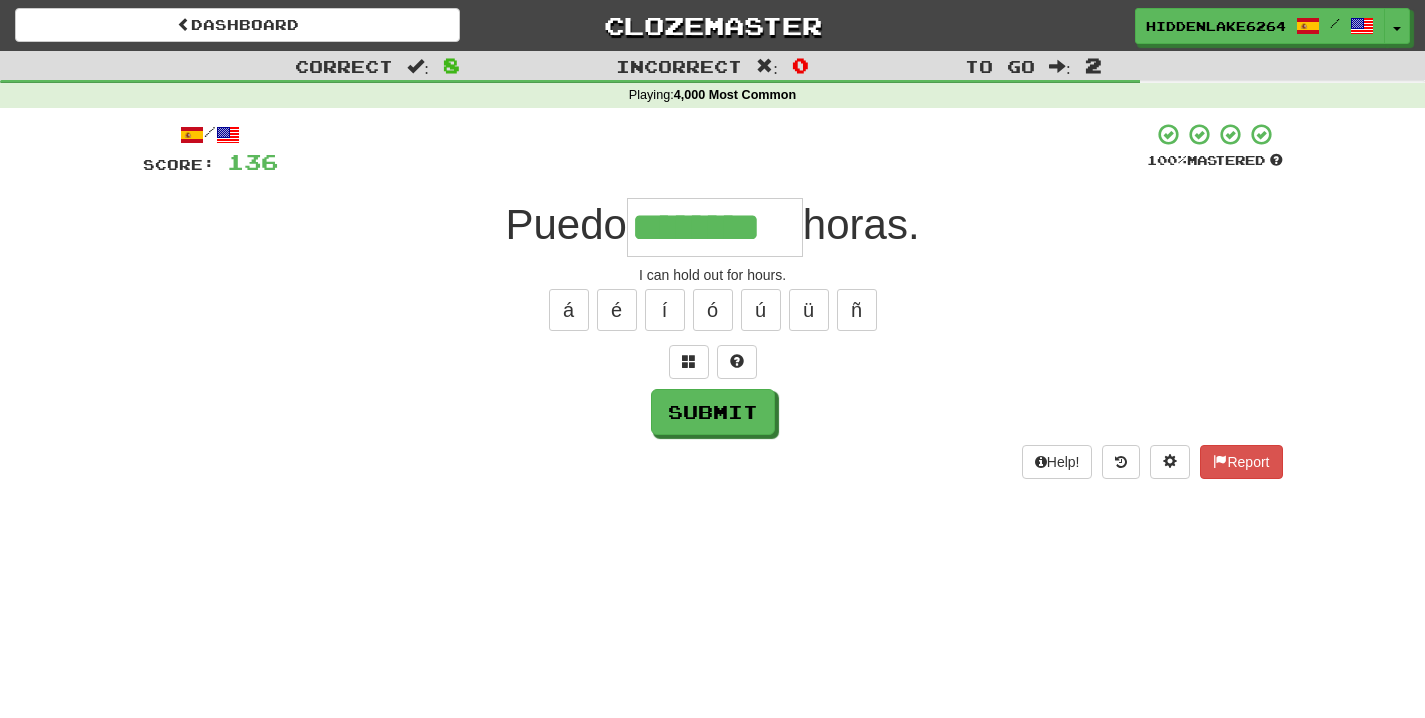 type on "********" 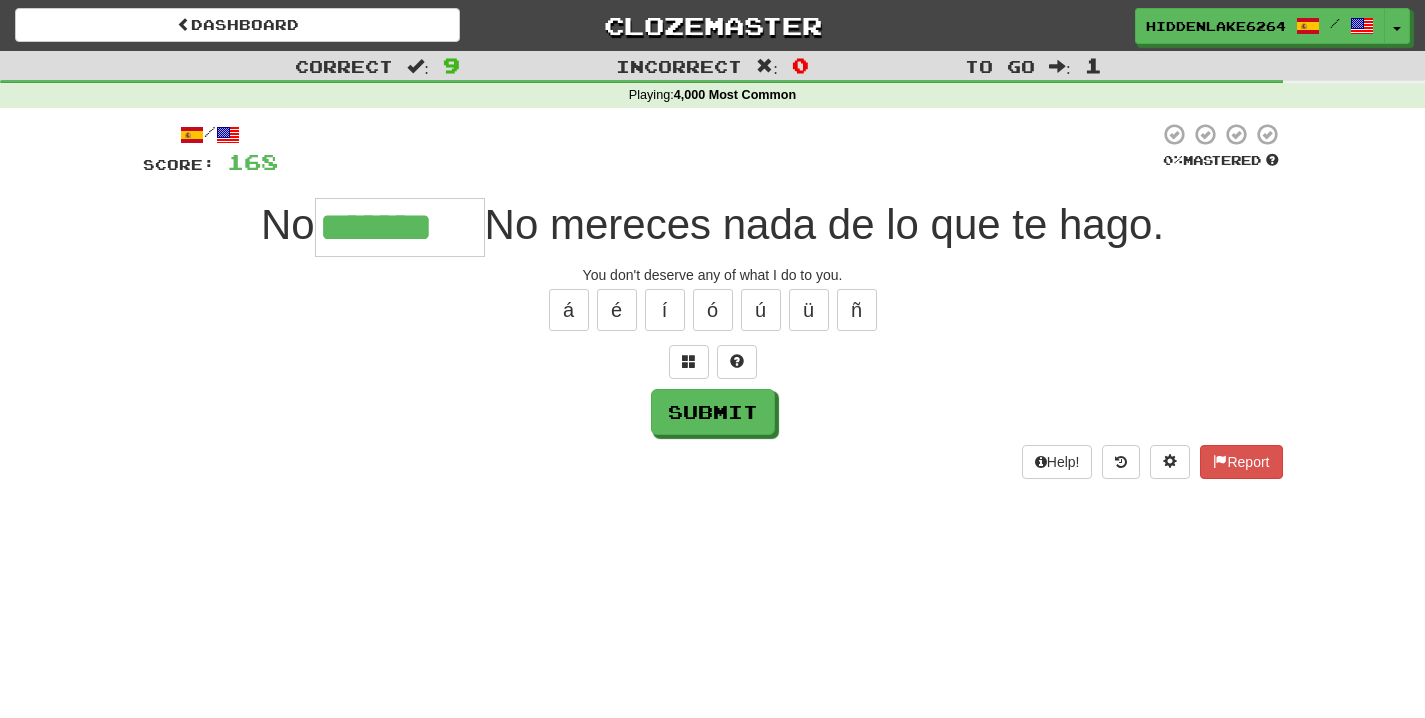 type on "*******" 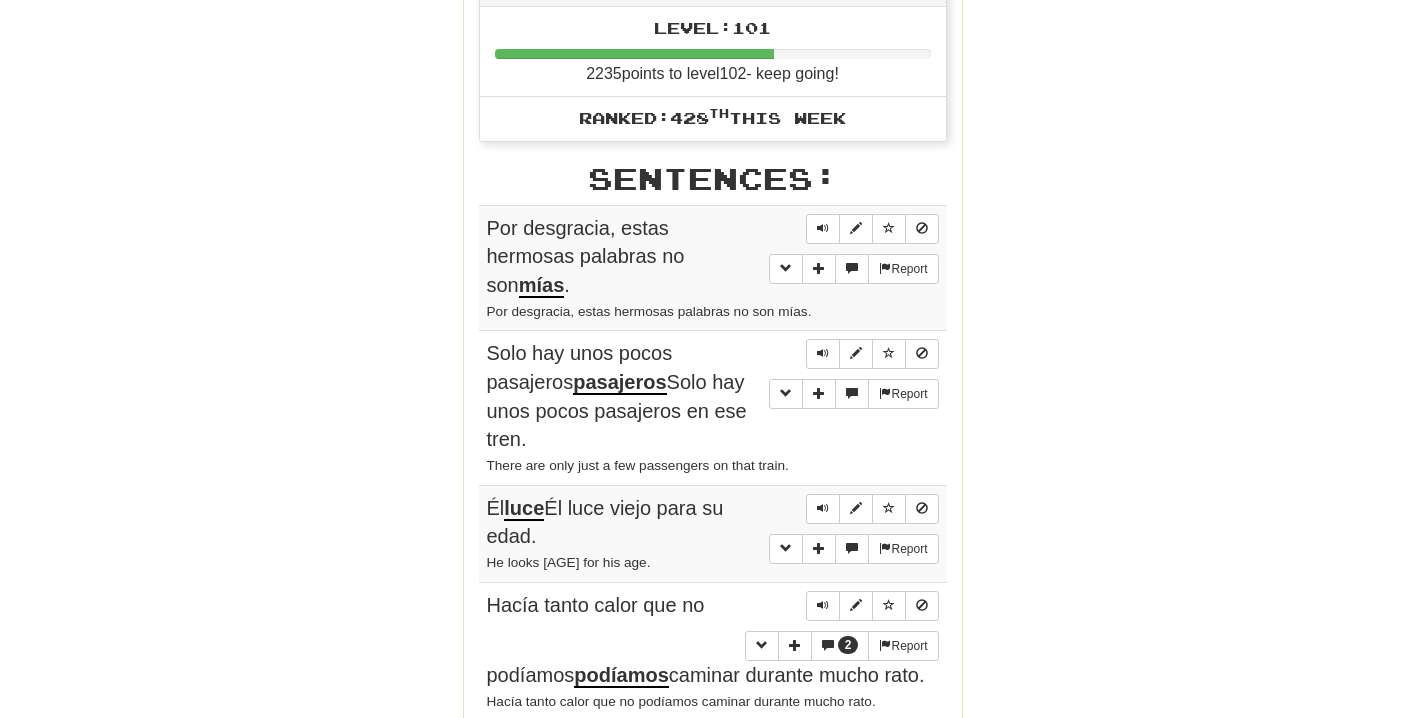 scroll, scrollTop: 1134, scrollLeft: 0, axis: vertical 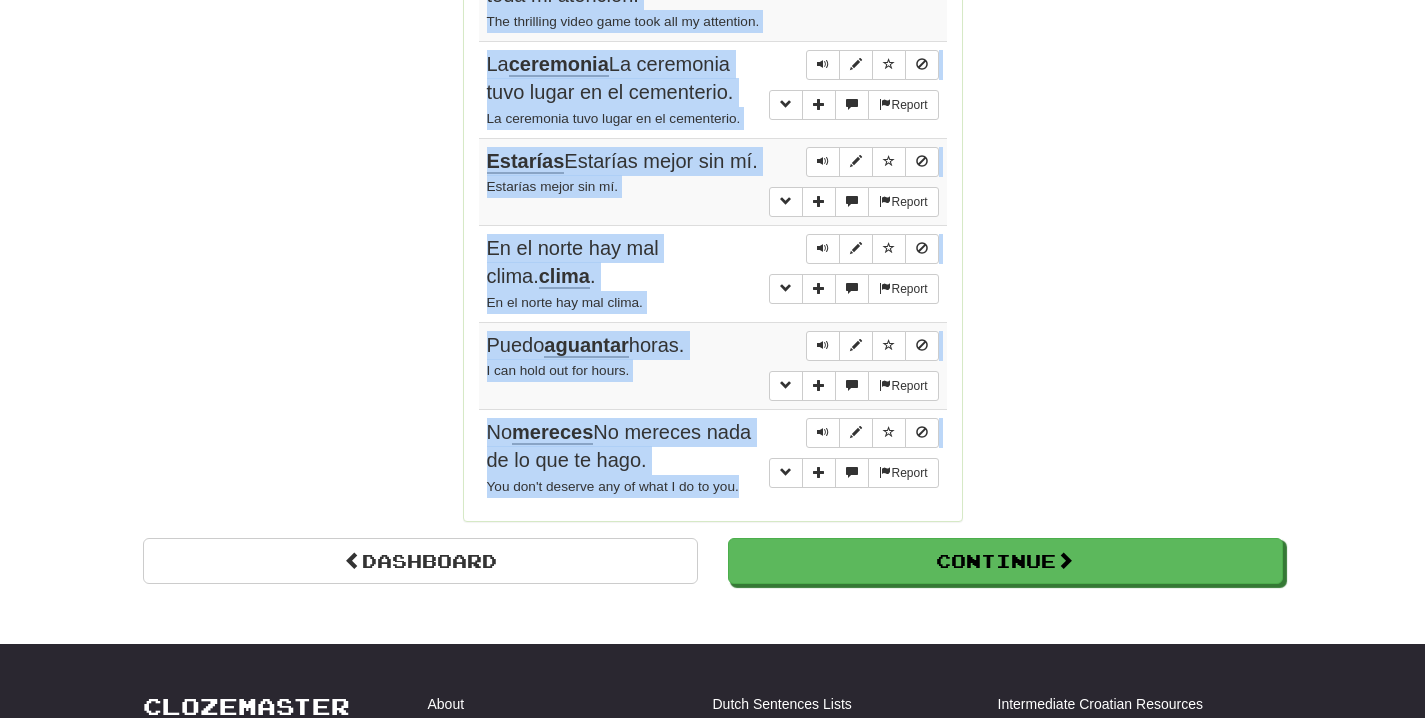 drag, startPoint x: 594, startPoint y: 163, endPoint x: 746, endPoint y: 384, distance: 268.22565 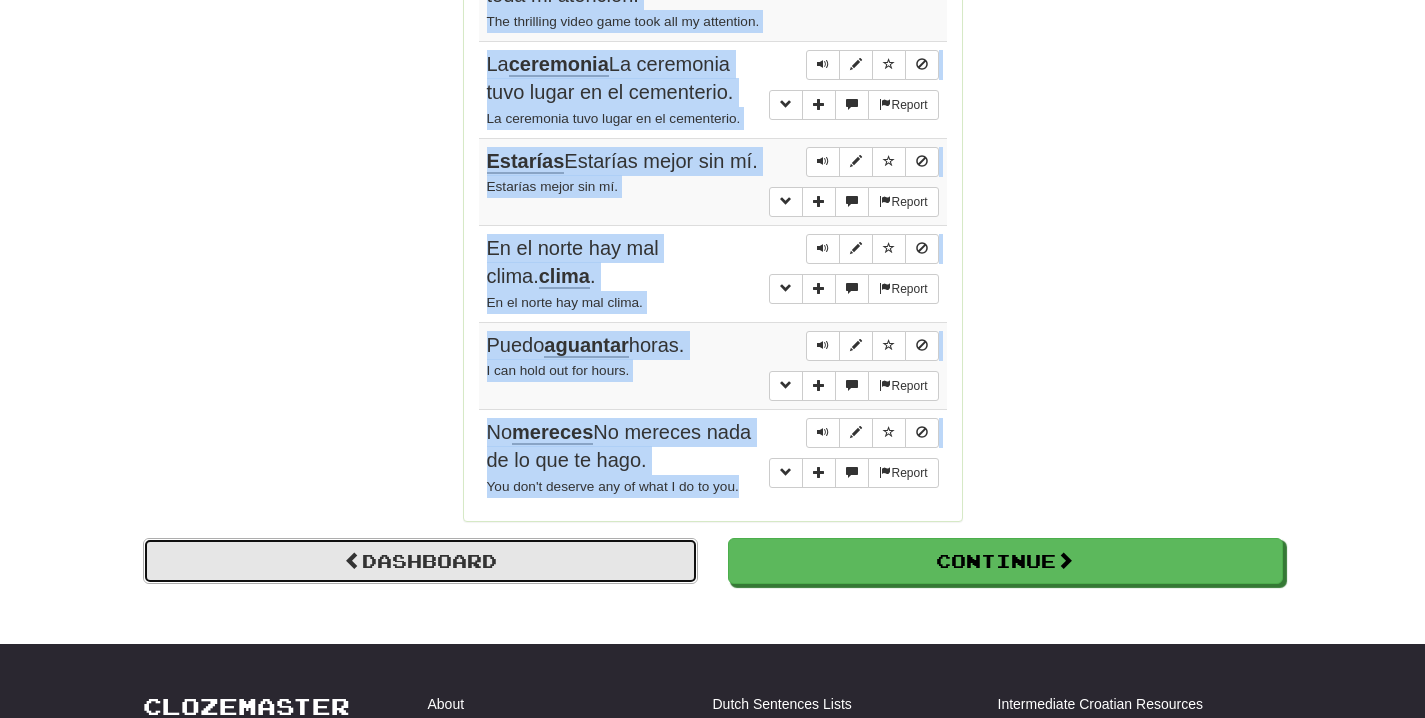 click on "Dashboard" at bounding box center (420, 561) 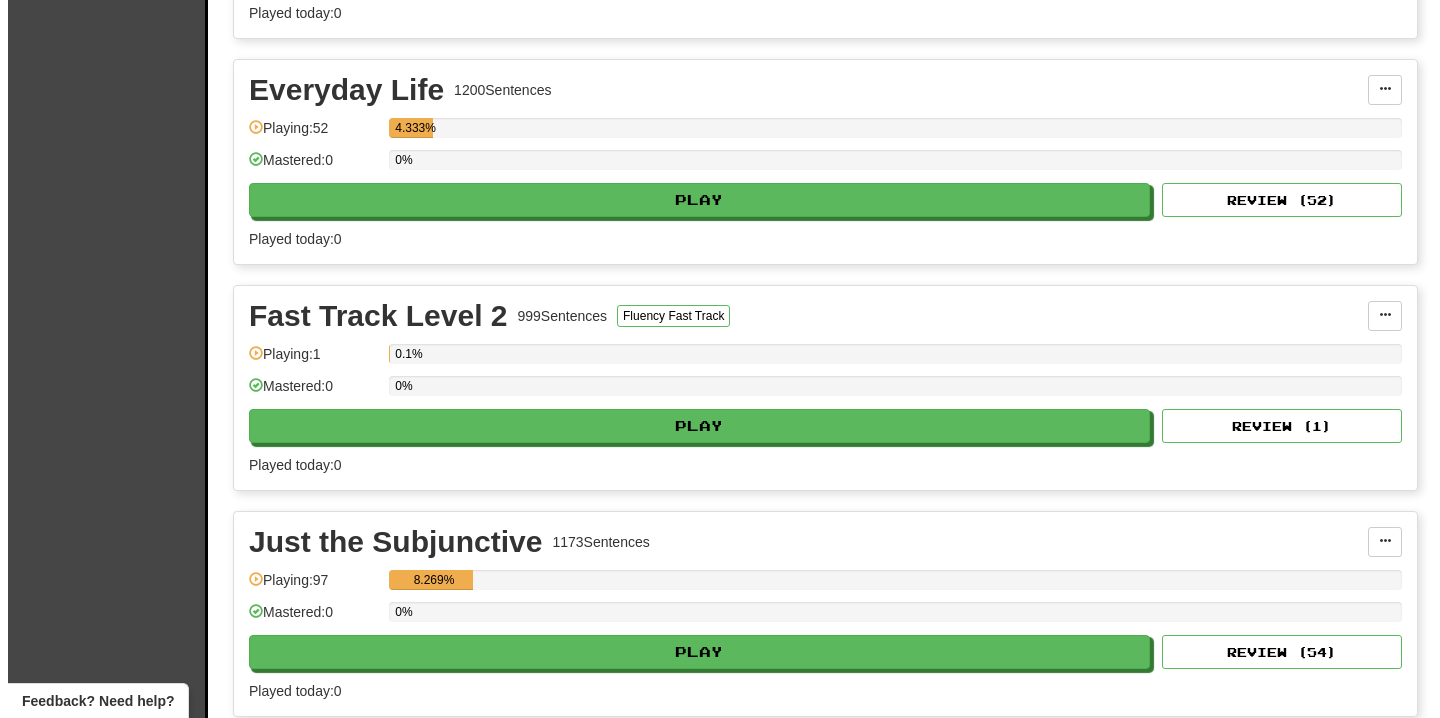 scroll, scrollTop: 1483, scrollLeft: 0, axis: vertical 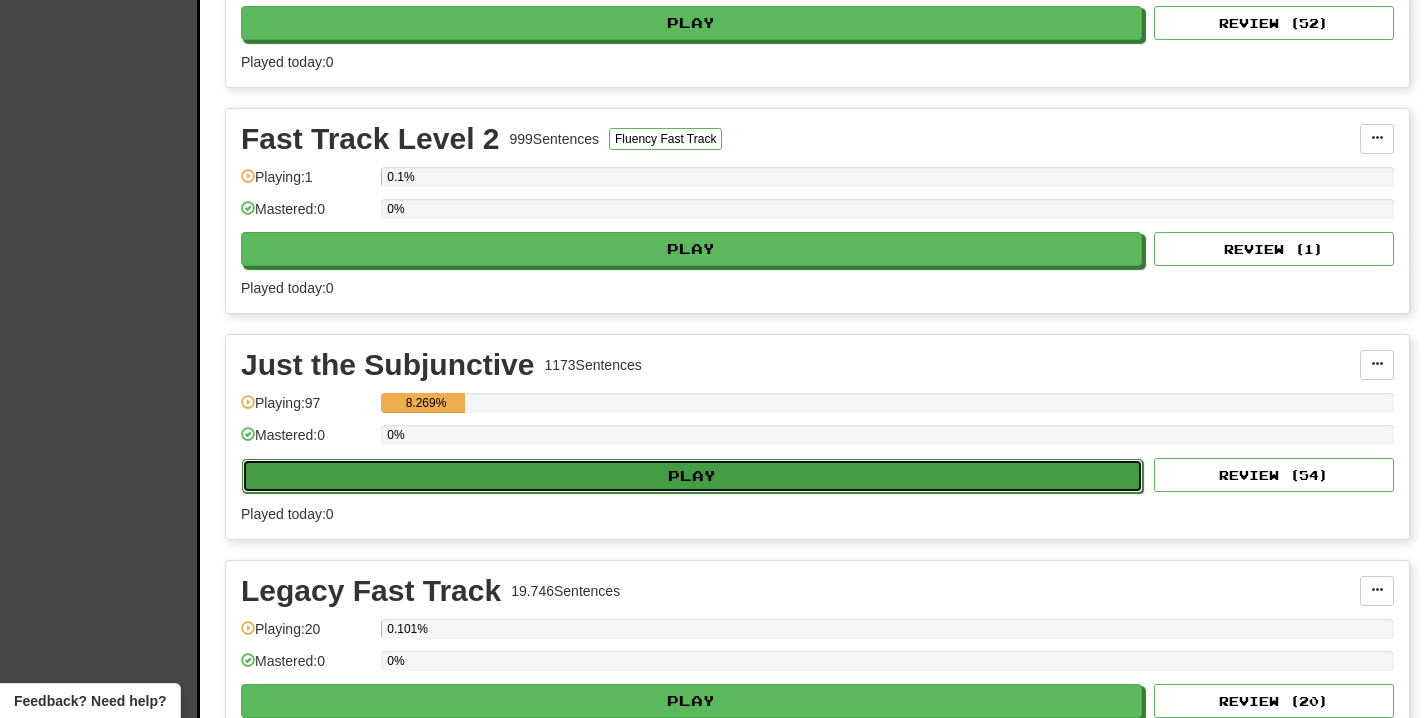 click on "Play" at bounding box center (692, 476) 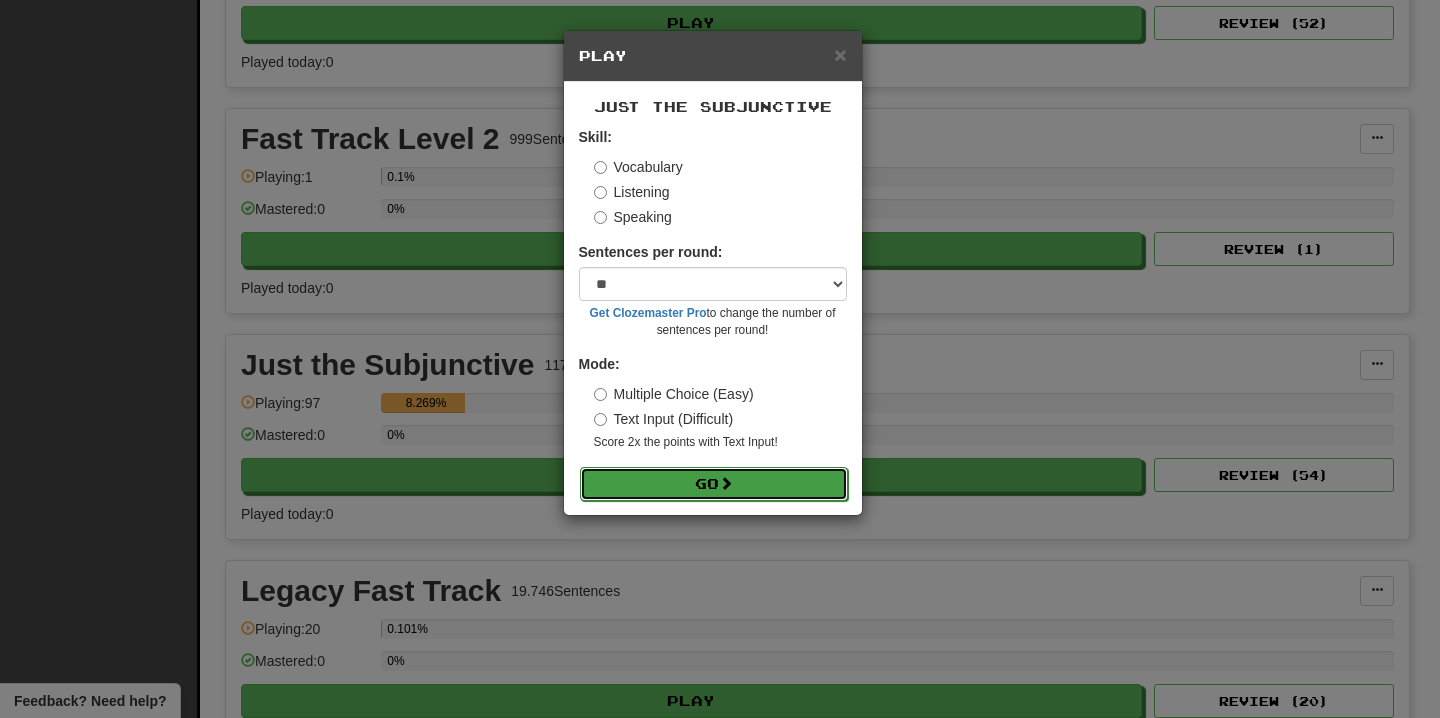 click on "Go" at bounding box center (714, 484) 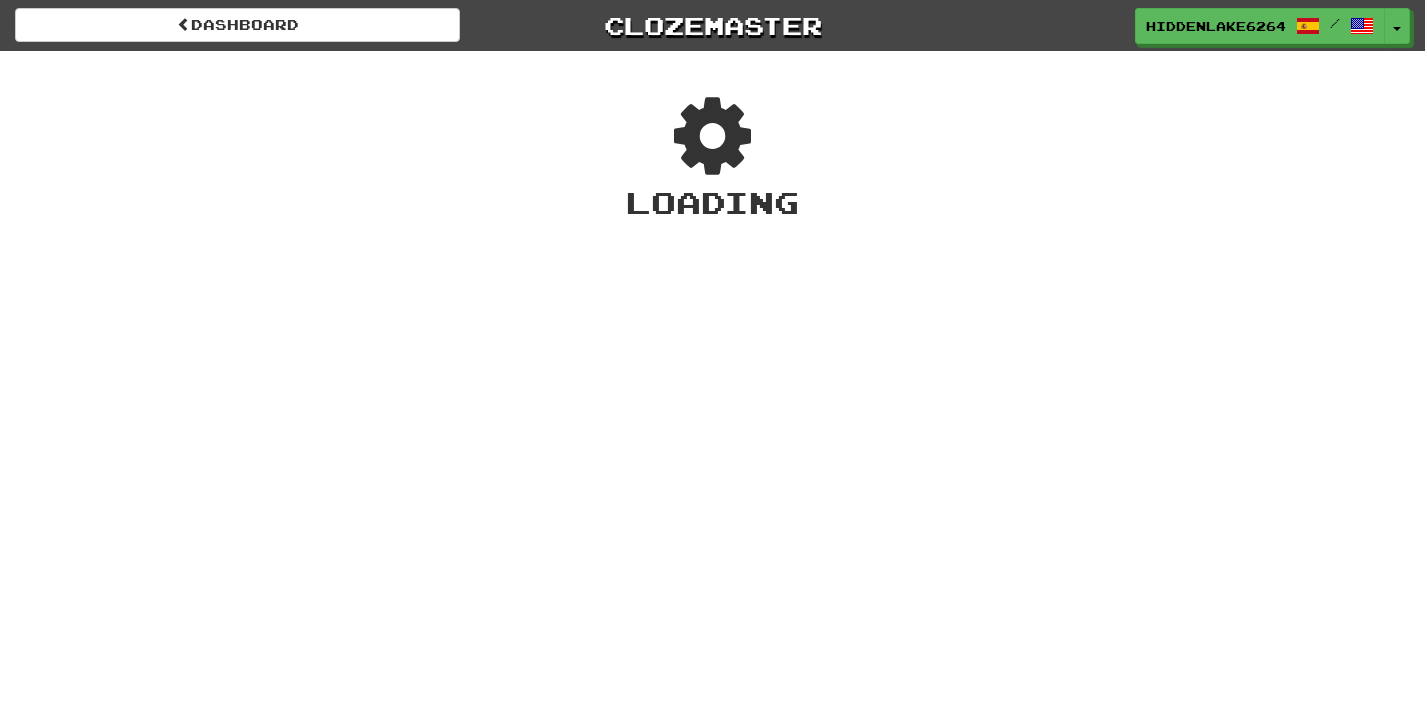 scroll, scrollTop: 0, scrollLeft: 0, axis: both 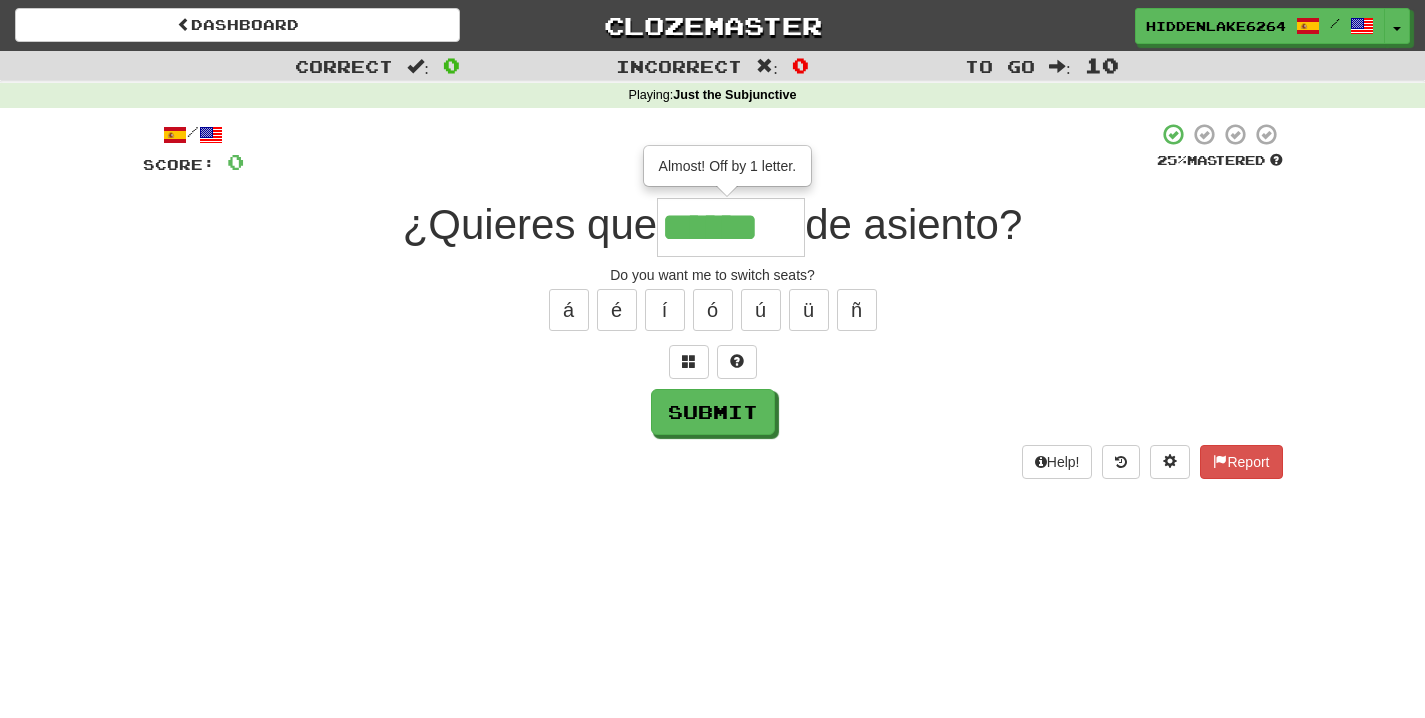type on "******" 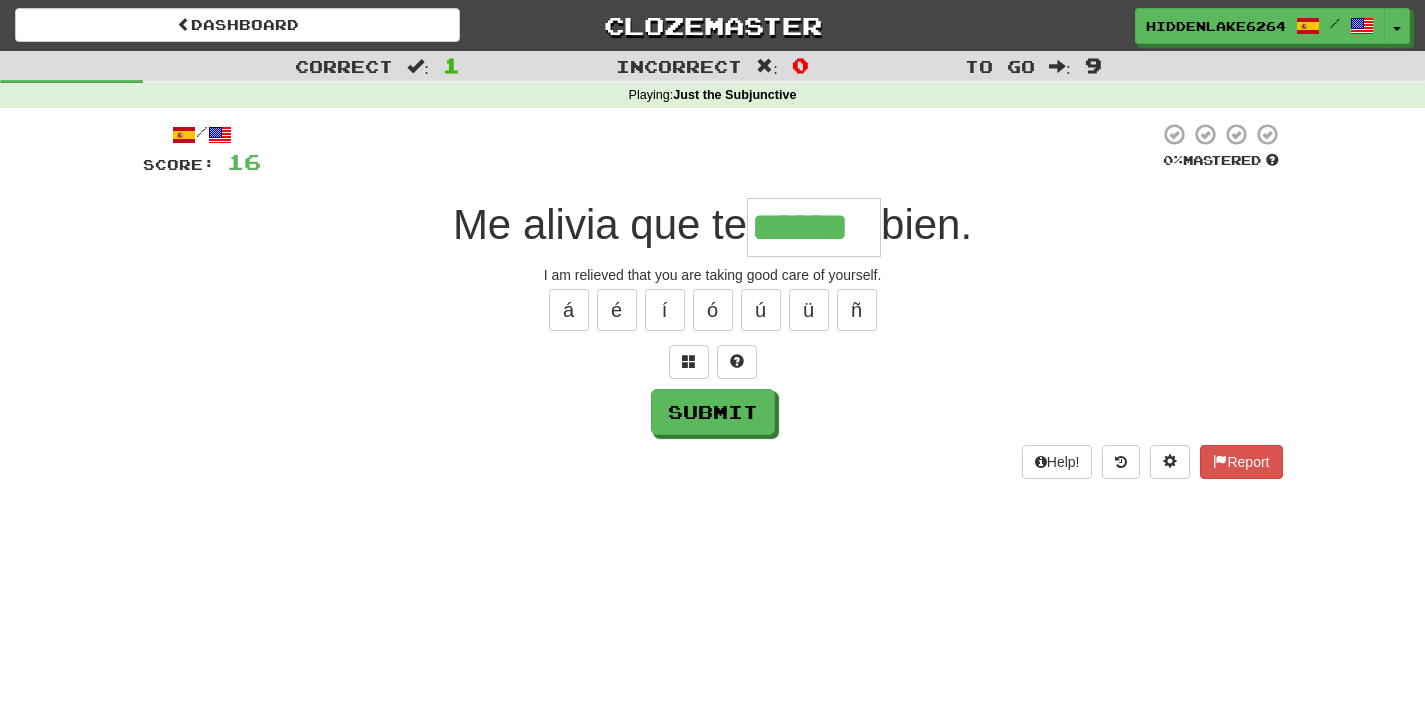 type on "******" 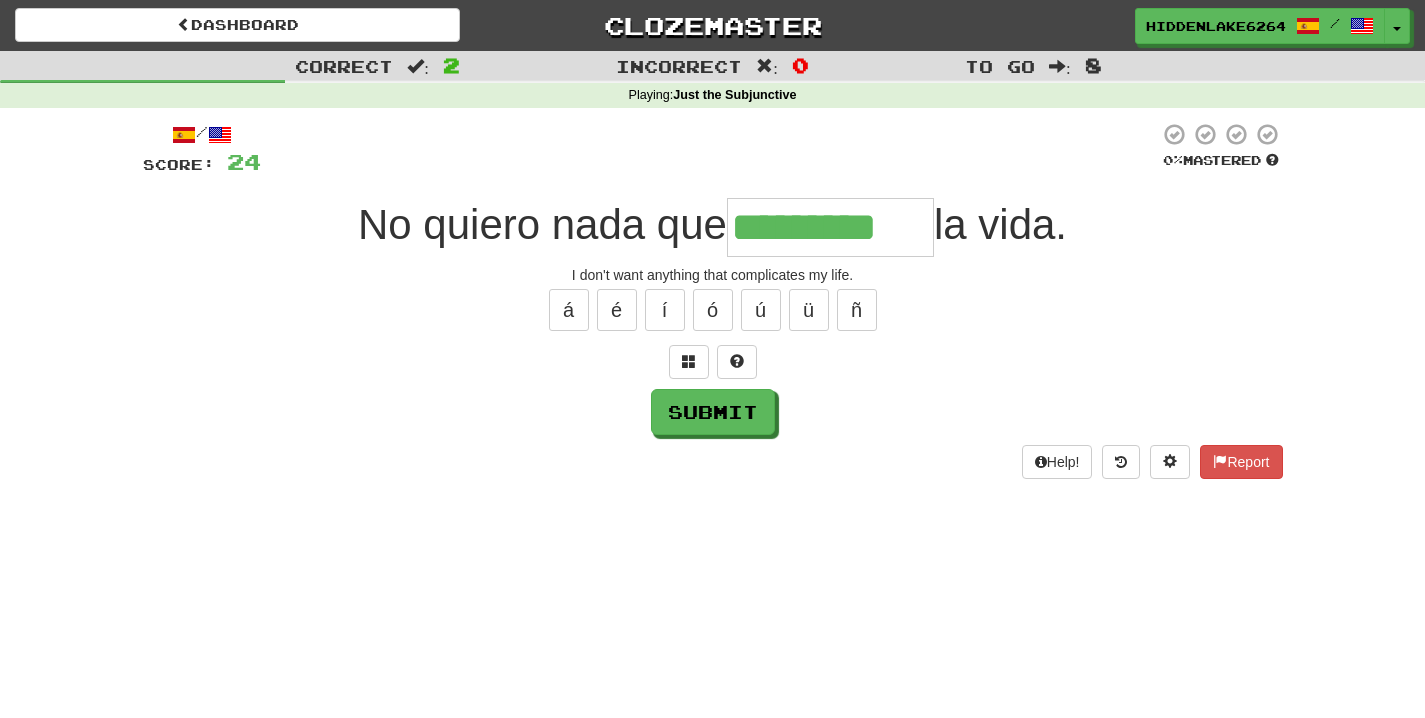 type on "*********" 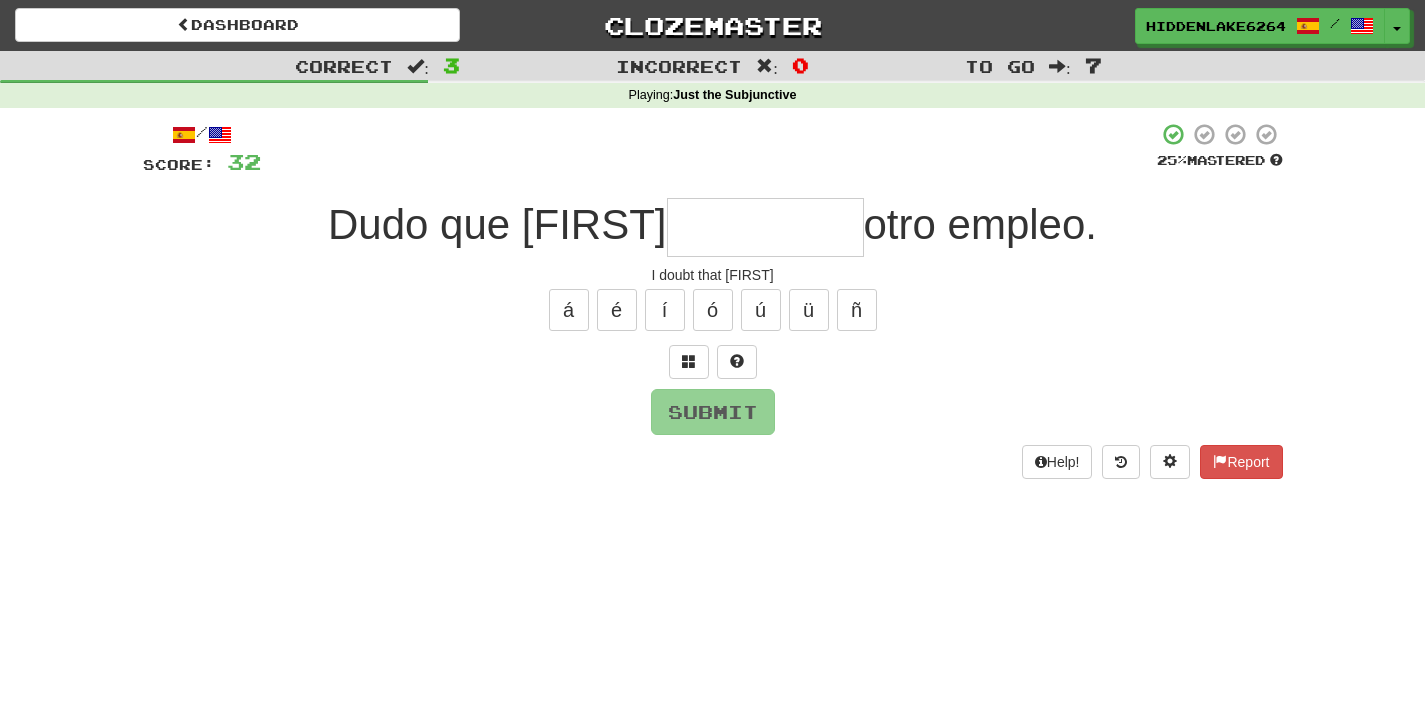 type on "*" 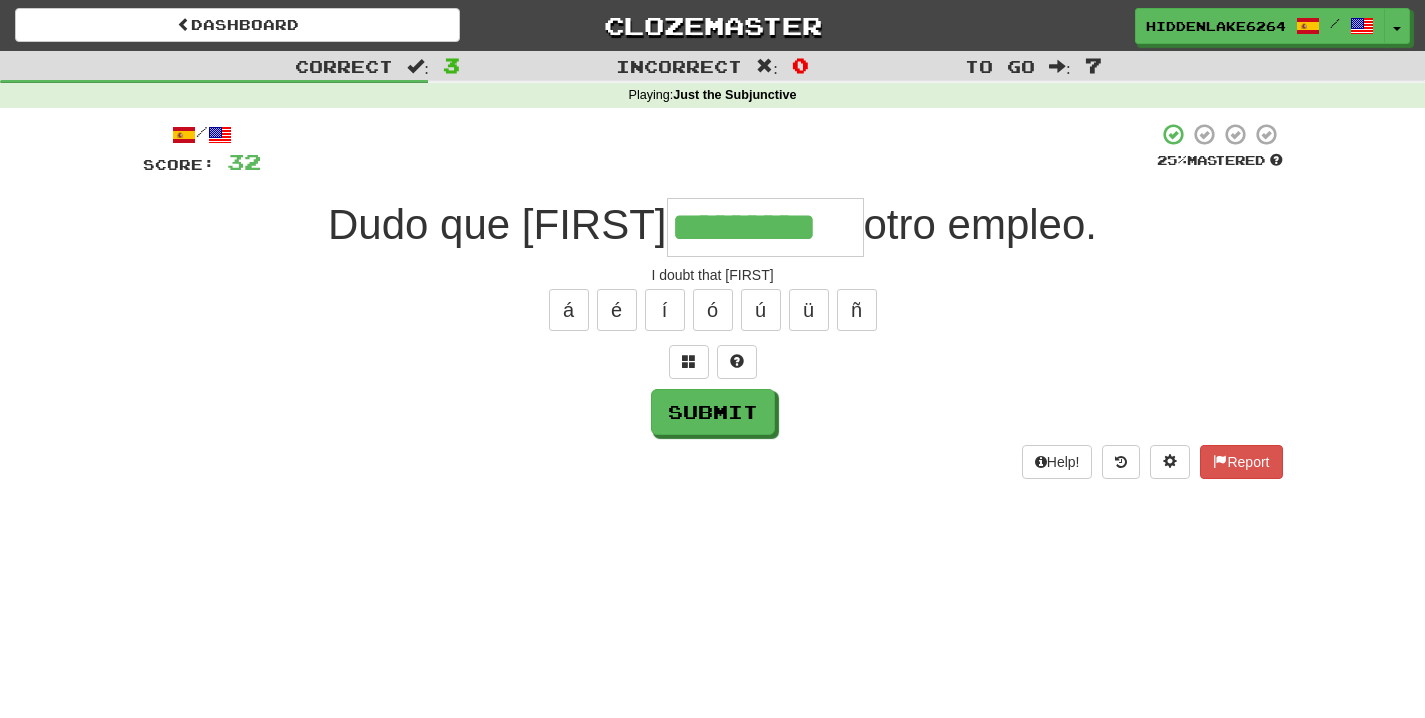 type on "*********" 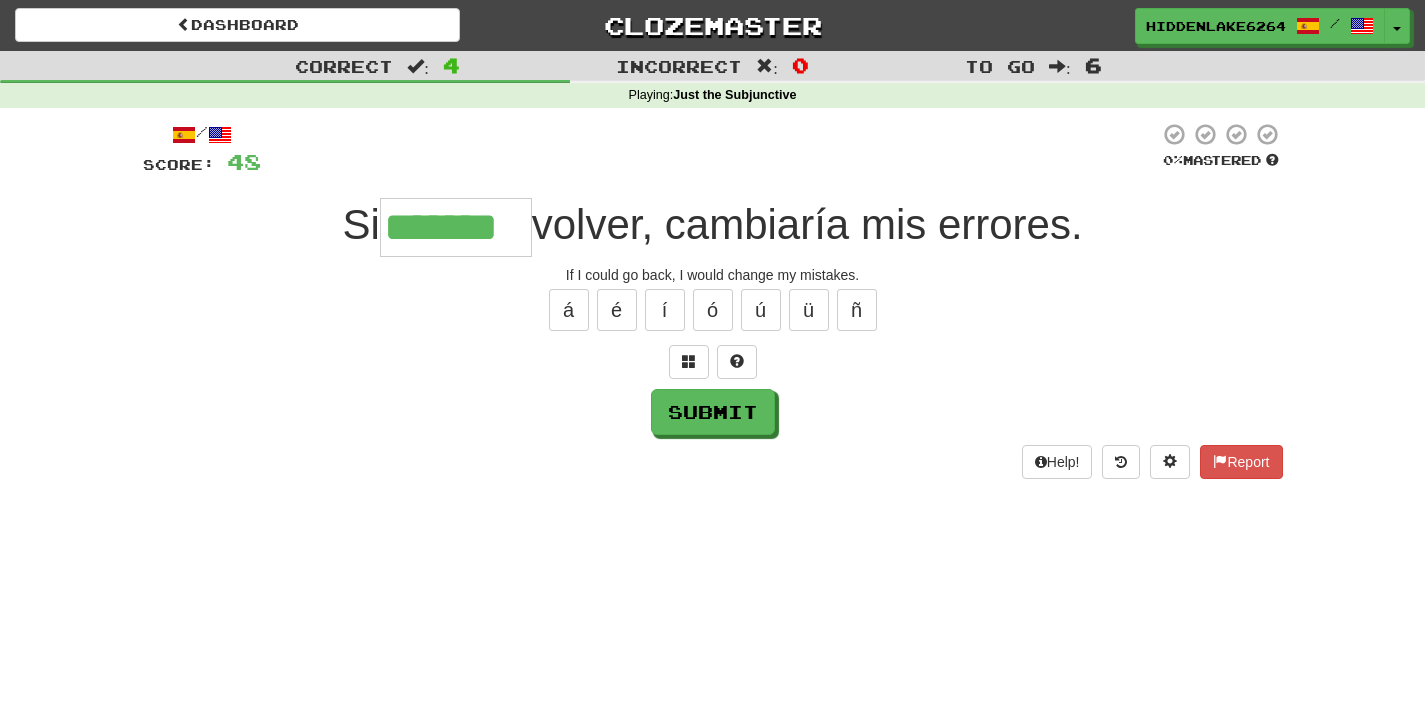 type on "*******" 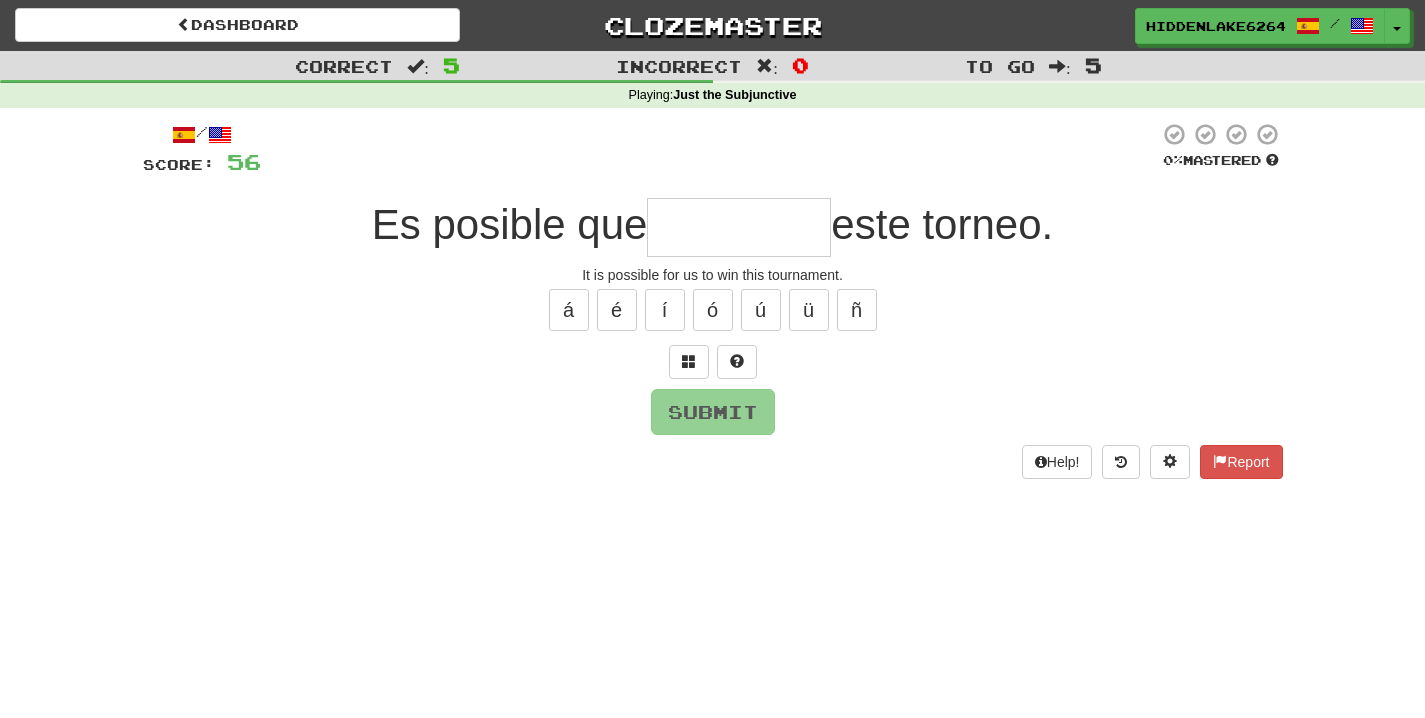 type on "*" 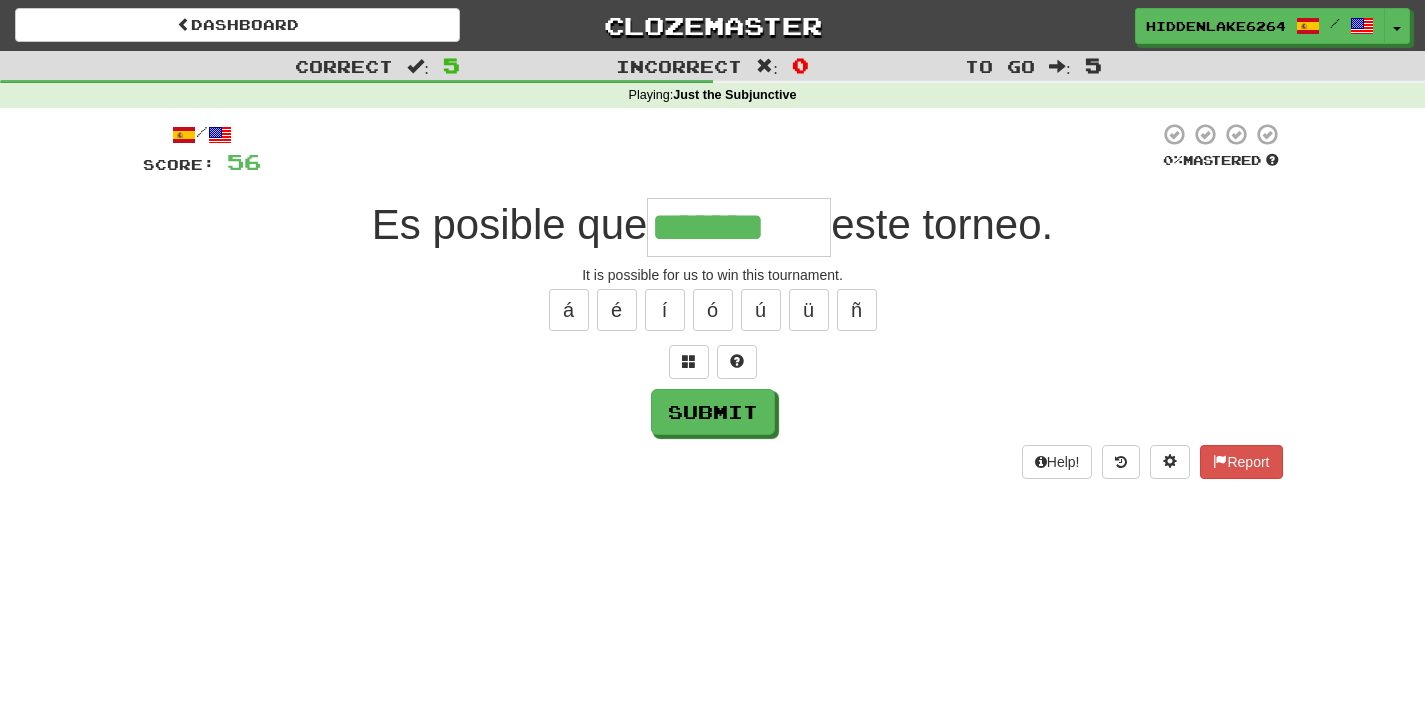 type on "*******" 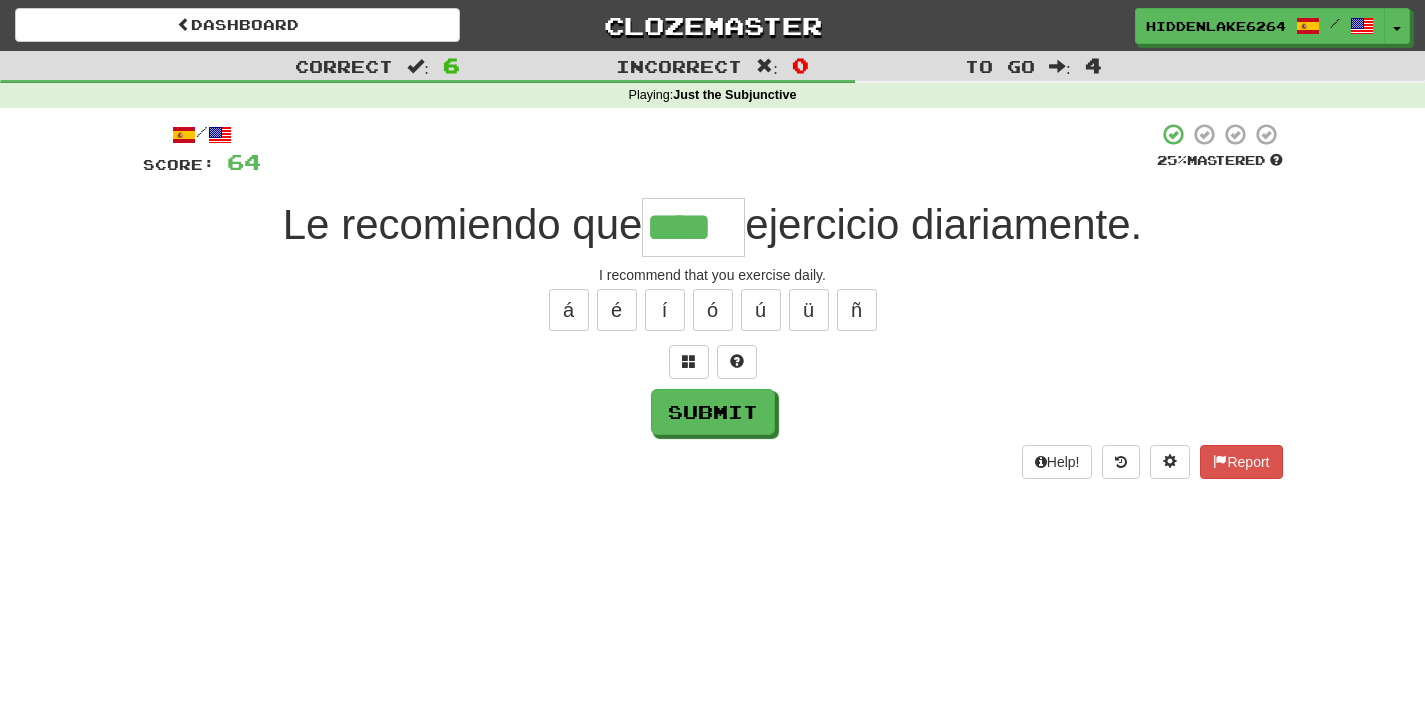 type on "****" 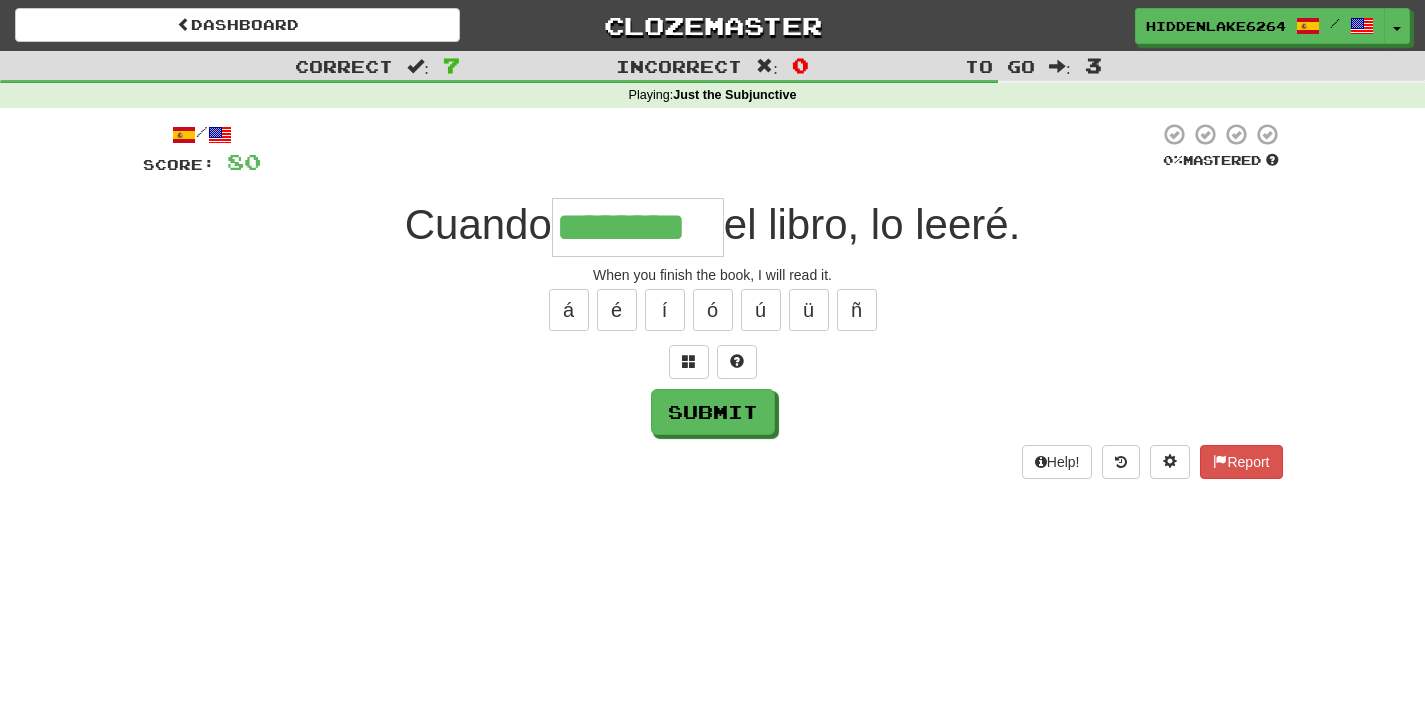 type on "********" 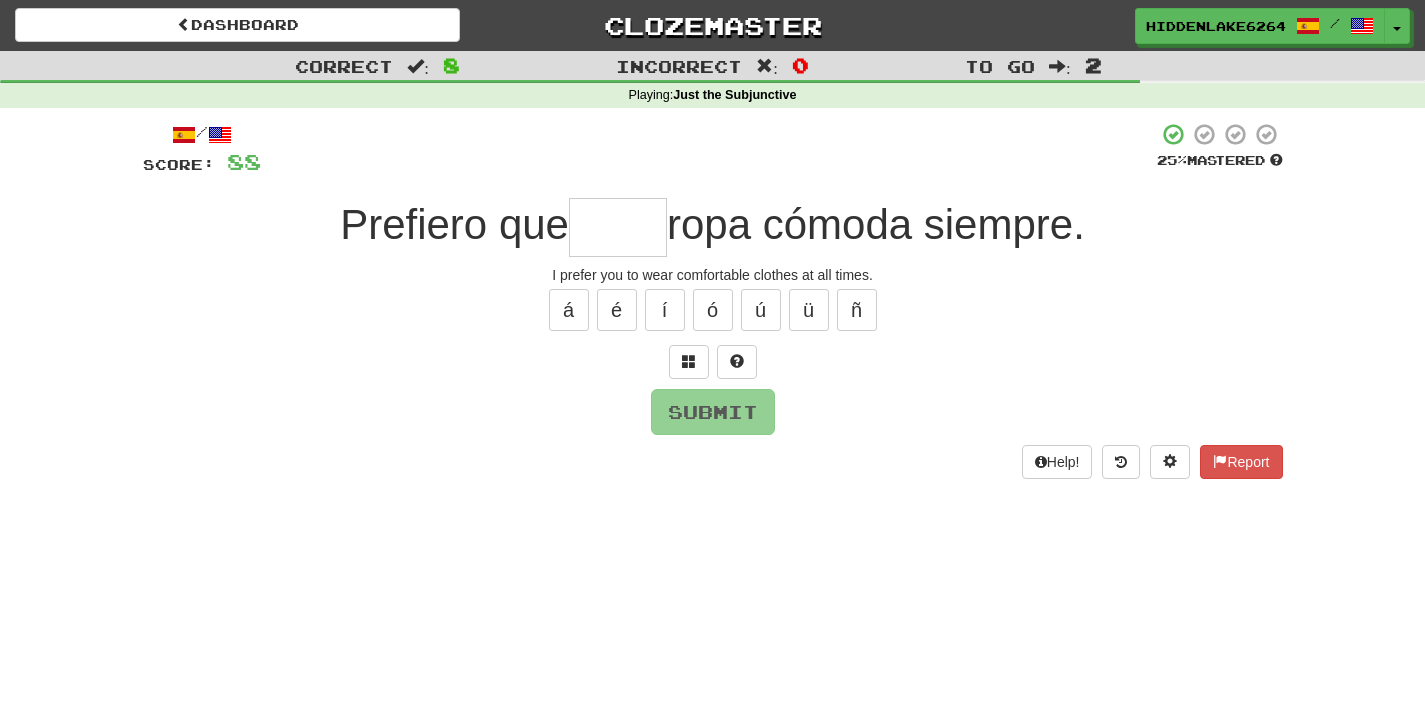 type on "*" 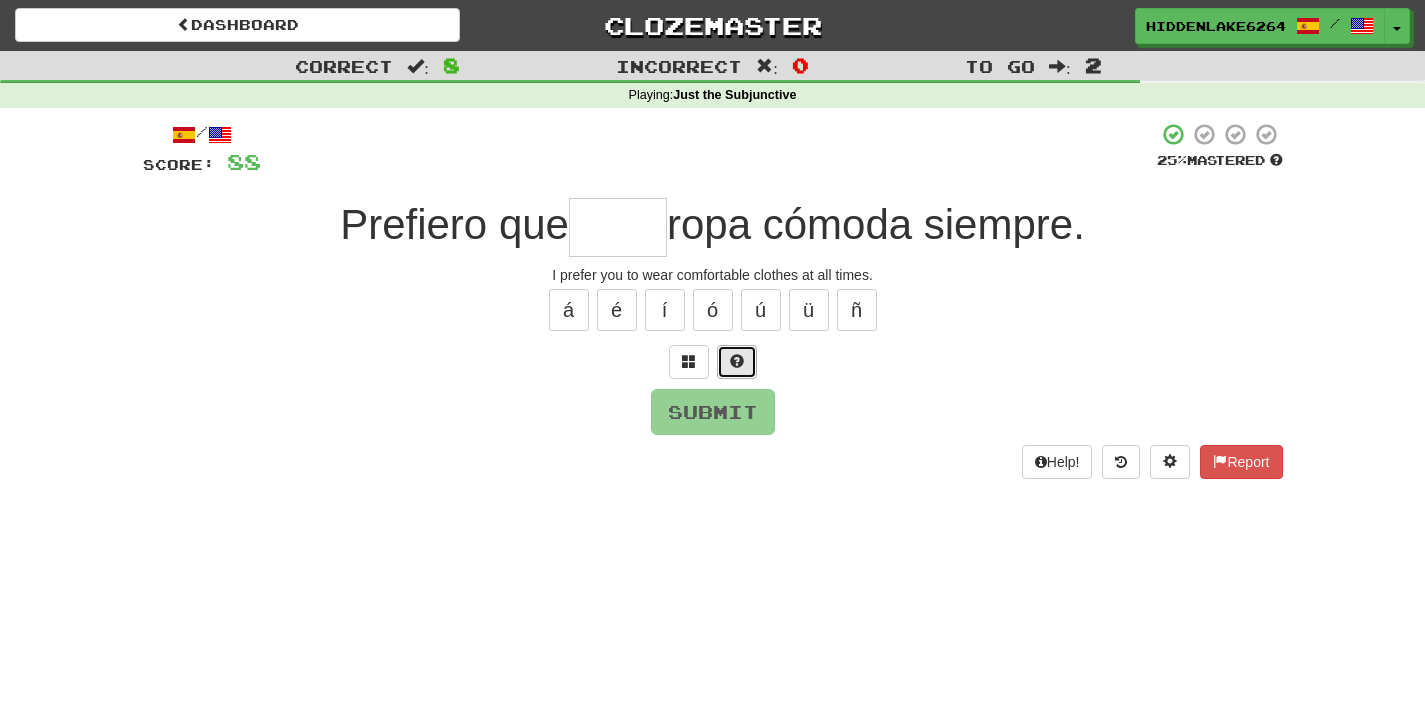 click at bounding box center [737, 362] 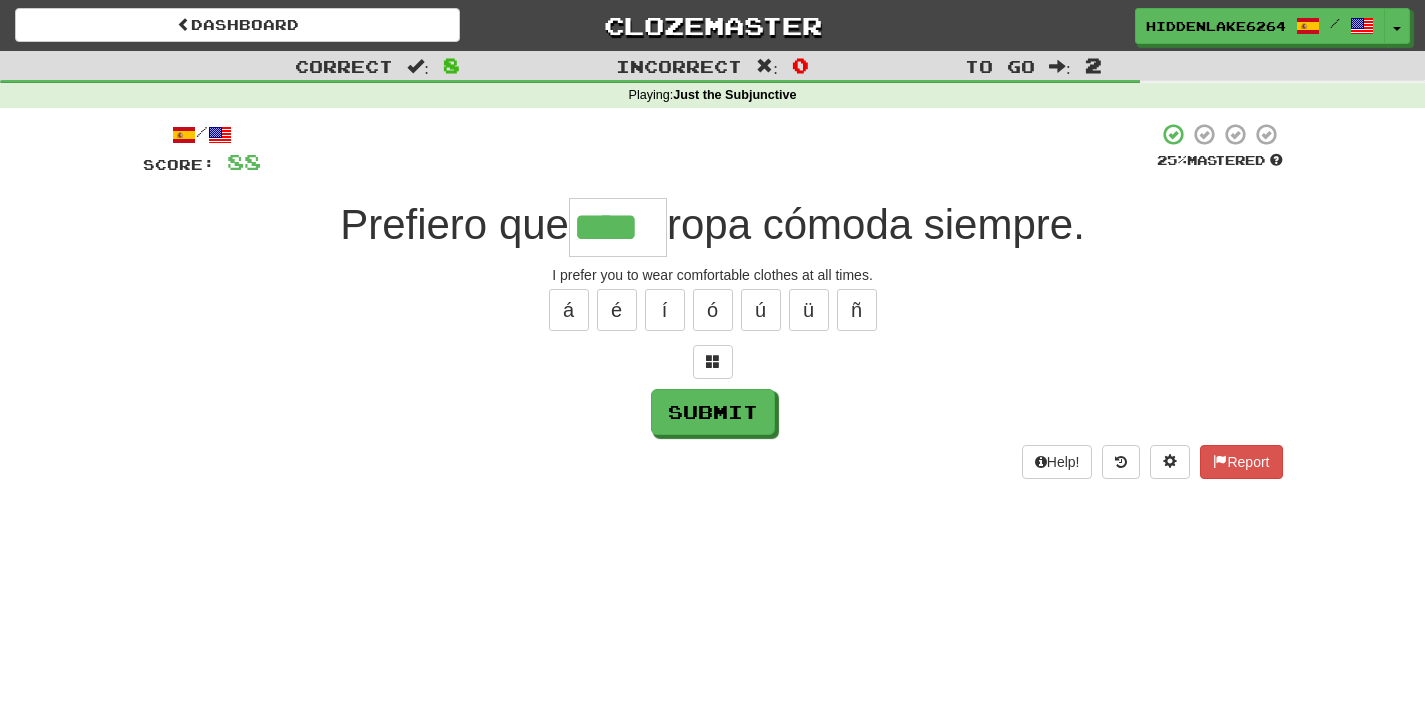 type on "****" 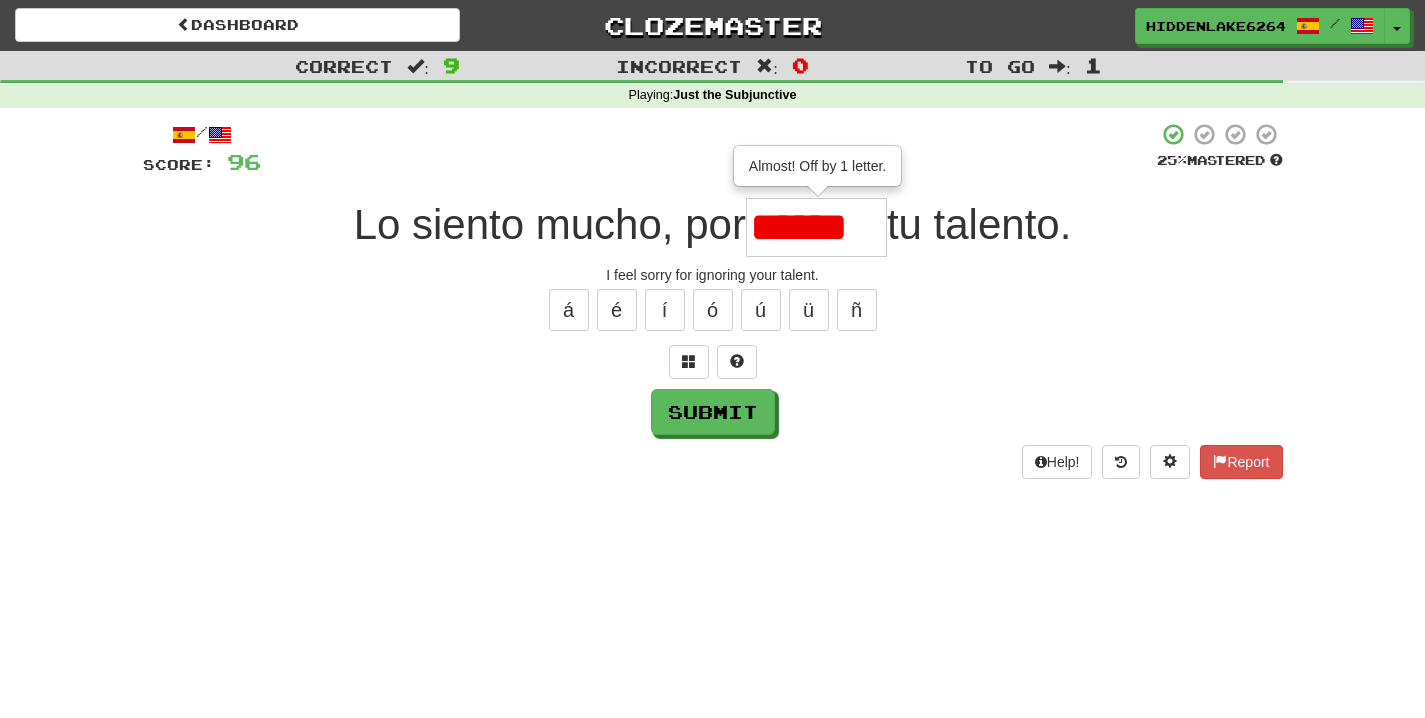 scroll, scrollTop: 0, scrollLeft: 0, axis: both 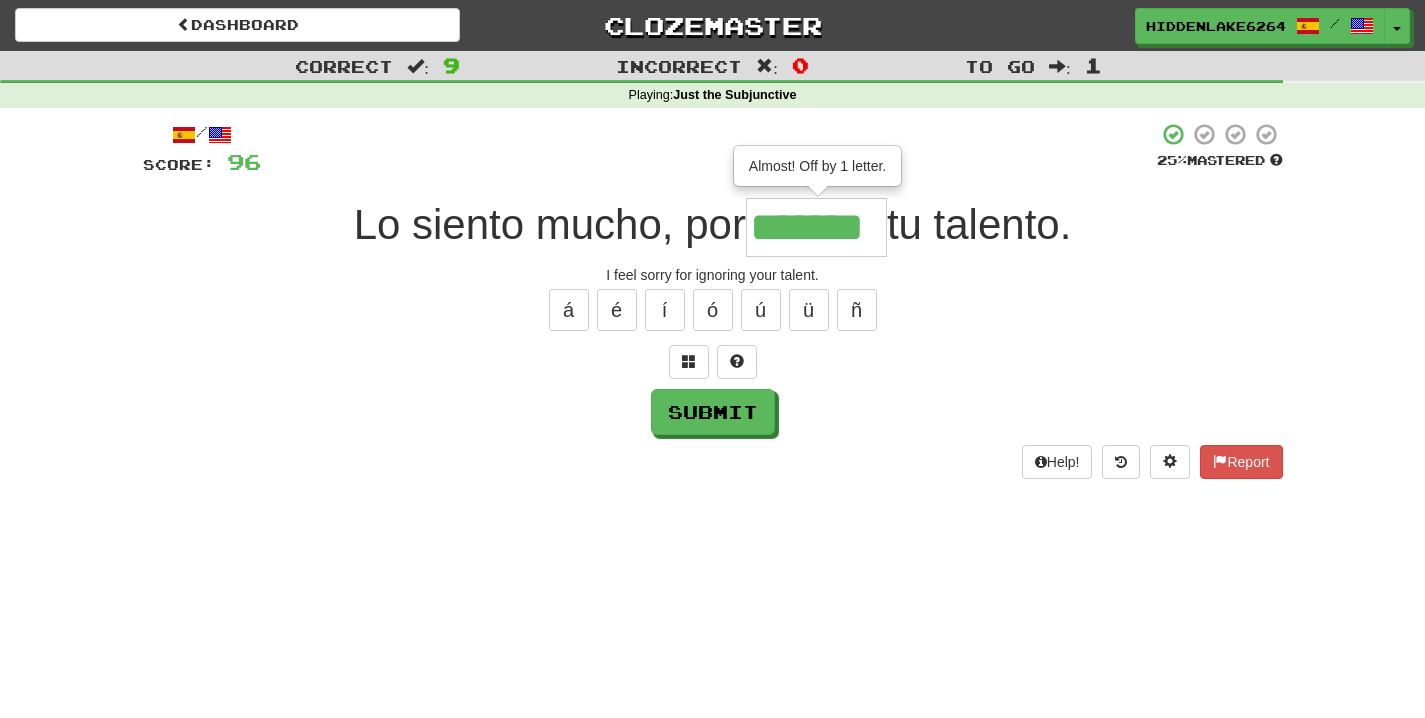 type on "*******" 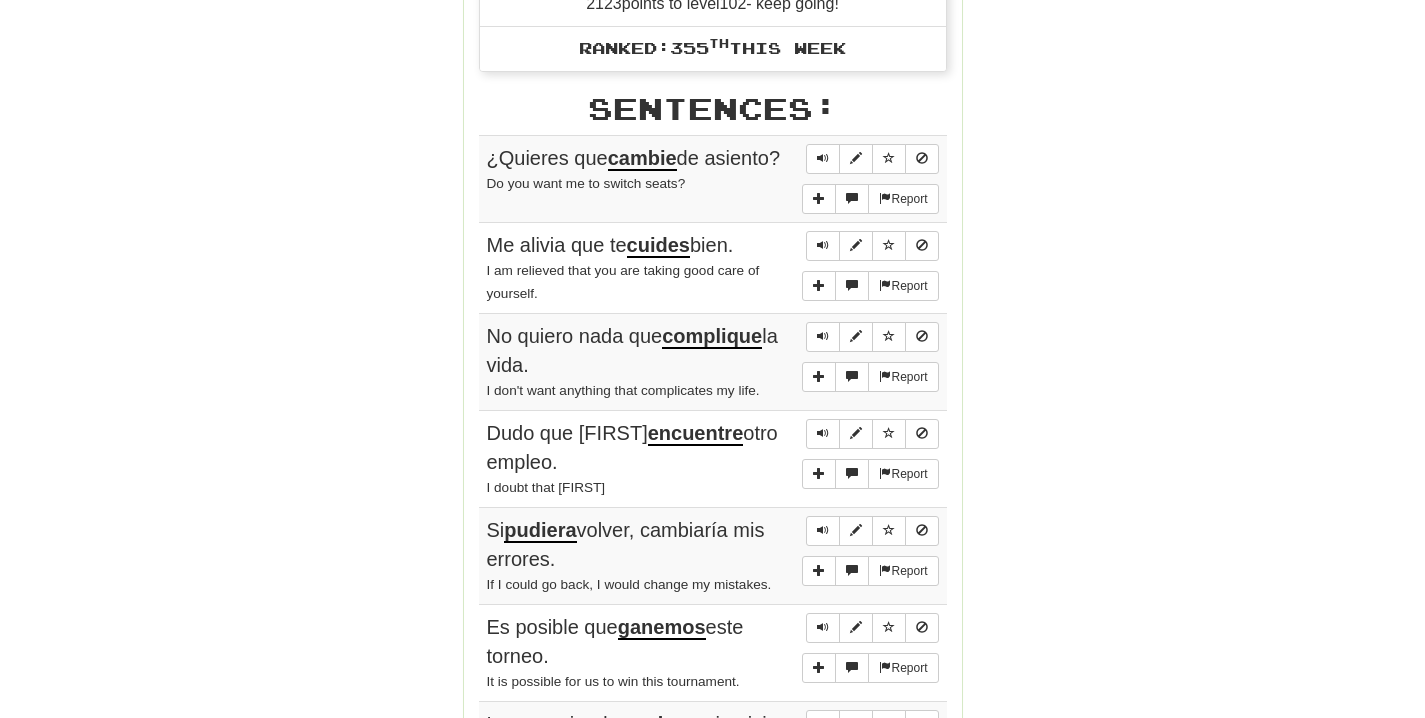 scroll, scrollTop: 1195, scrollLeft: 0, axis: vertical 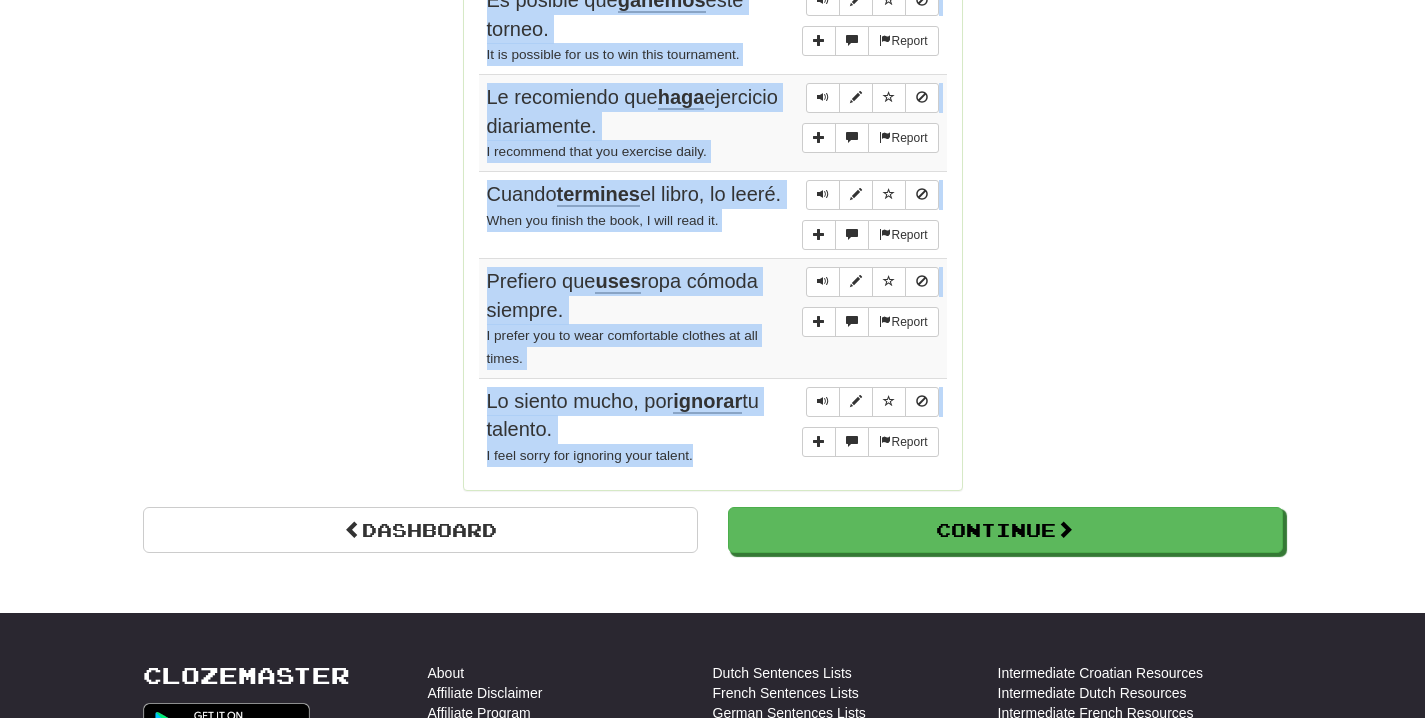 drag, startPoint x: 591, startPoint y: 105, endPoint x: 708, endPoint y: 478, distance: 390.91943 